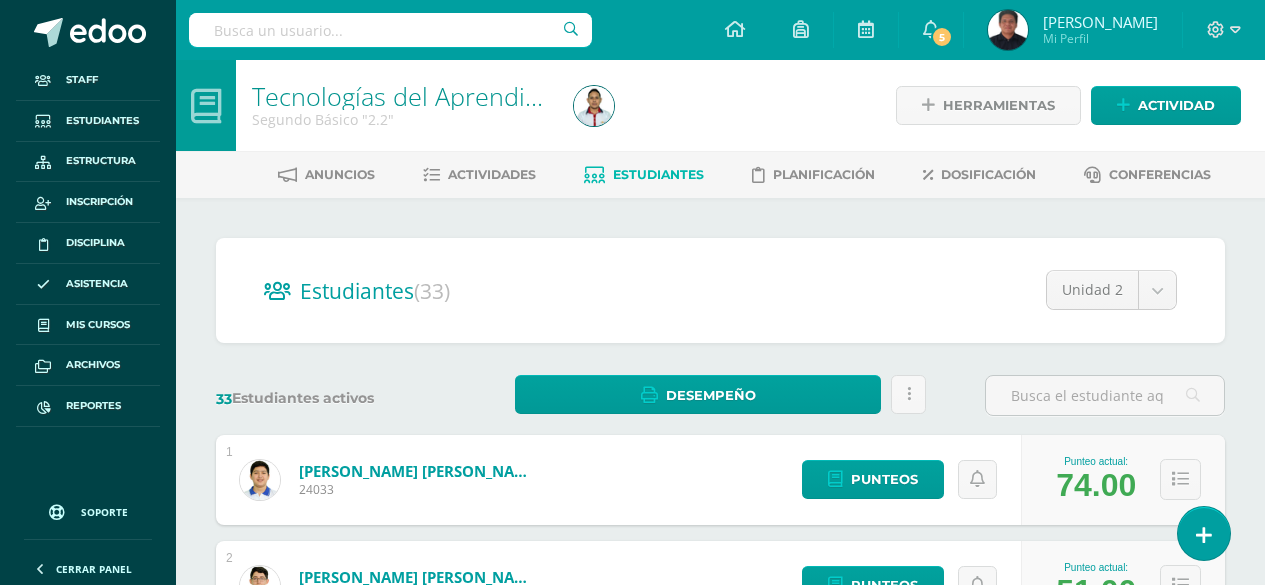 scroll, scrollTop: 0, scrollLeft: 0, axis: both 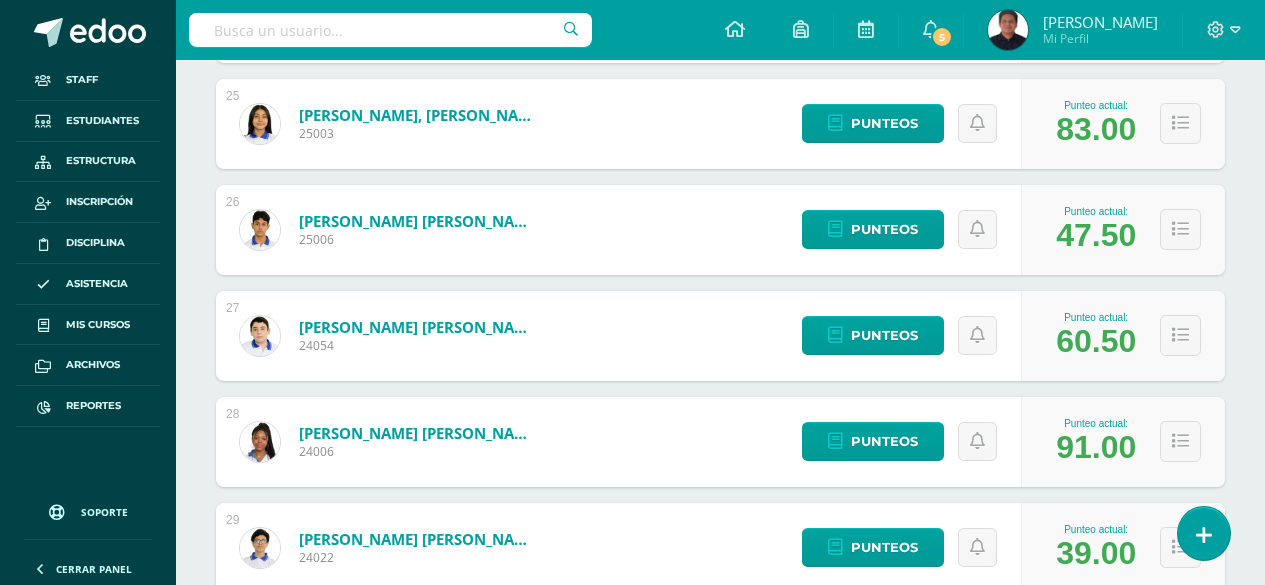 click on "Ruedas Muñoz, Diego Javier" at bounding box center [419, 221] 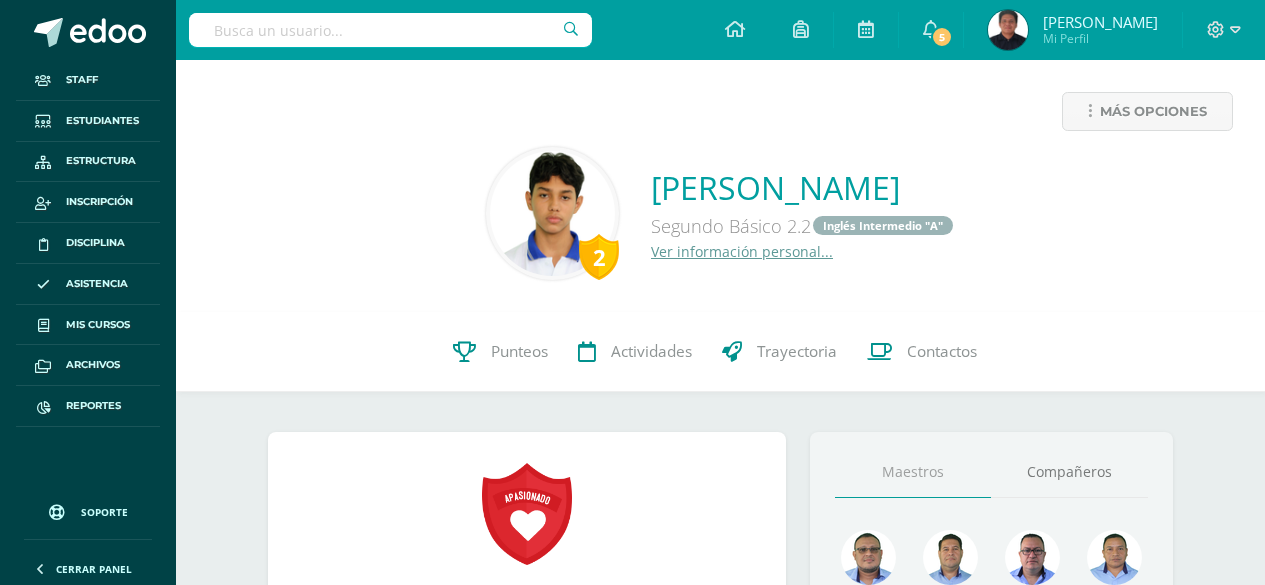 scroll, scrollTop: 0, scrollLeft: 0, axis: both 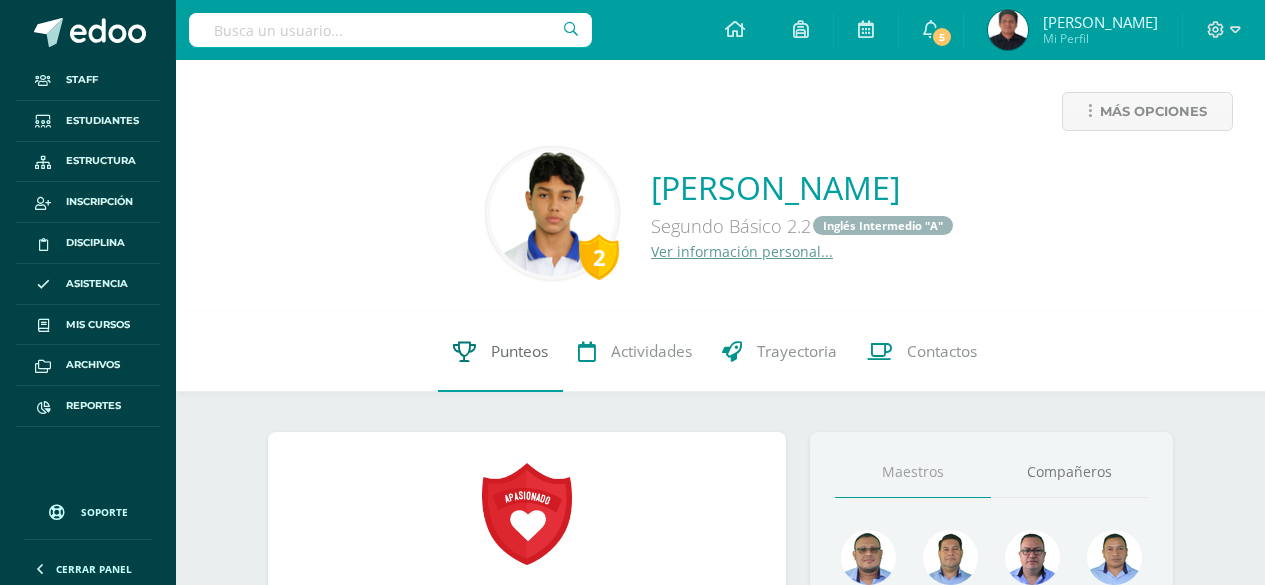 click at bounding box center (464, 351) 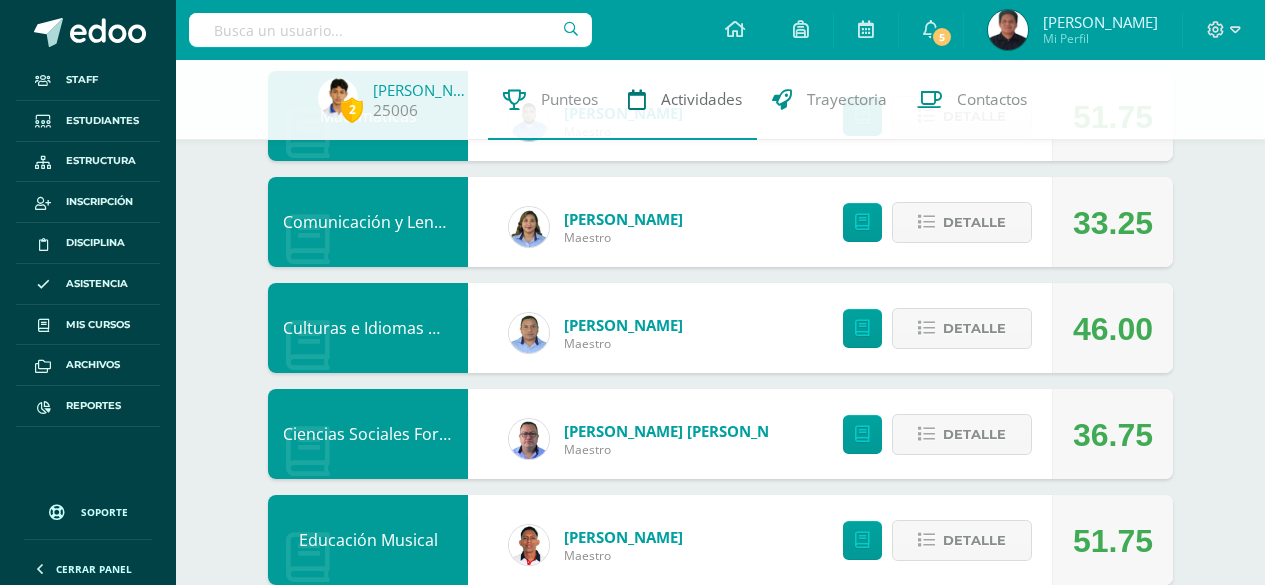 scroll, scrollTop: 0, scrollLeft: 0, axis: both 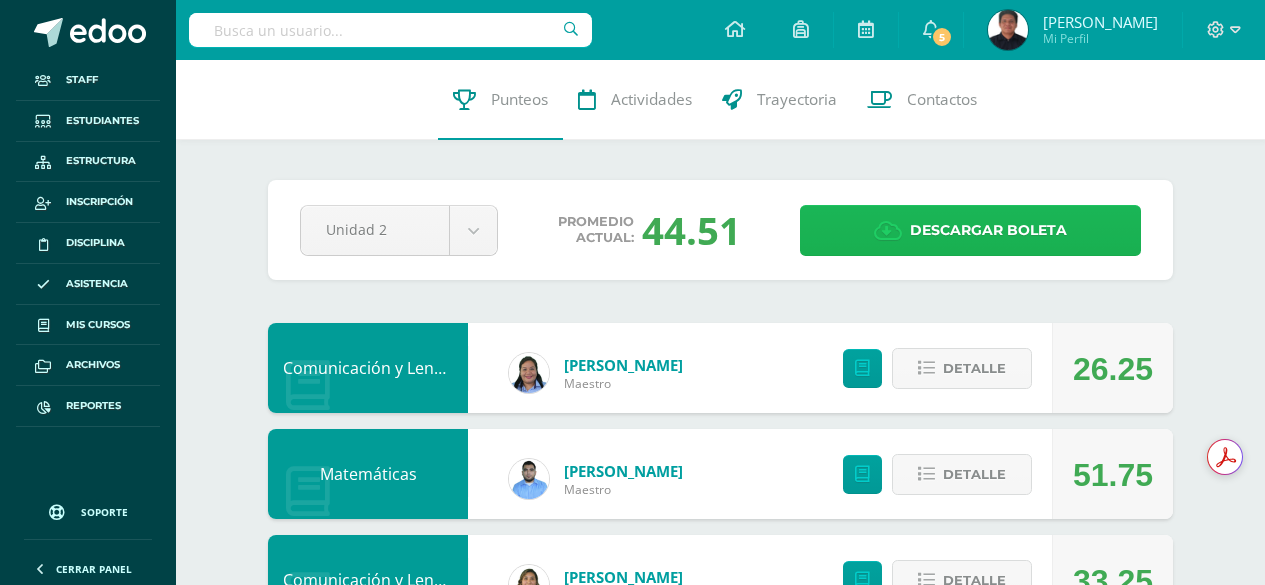 click on "Descargar boleta" at bounding box center [988, 230] 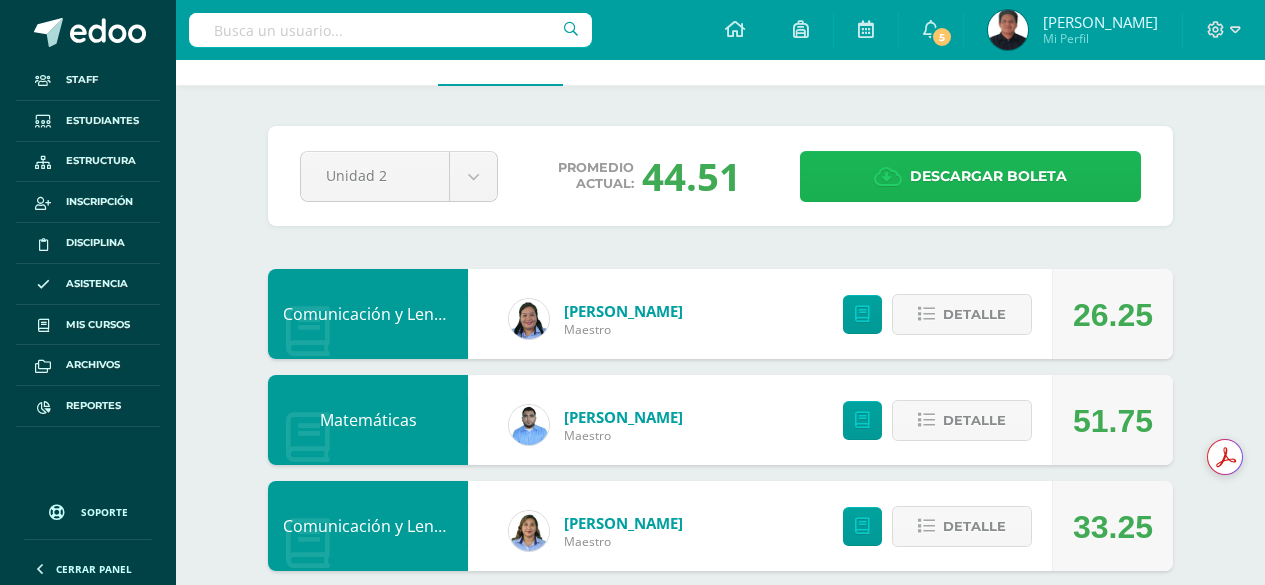 scroll, scrollTop: 100, scrollLeft: 0, axis: vertical 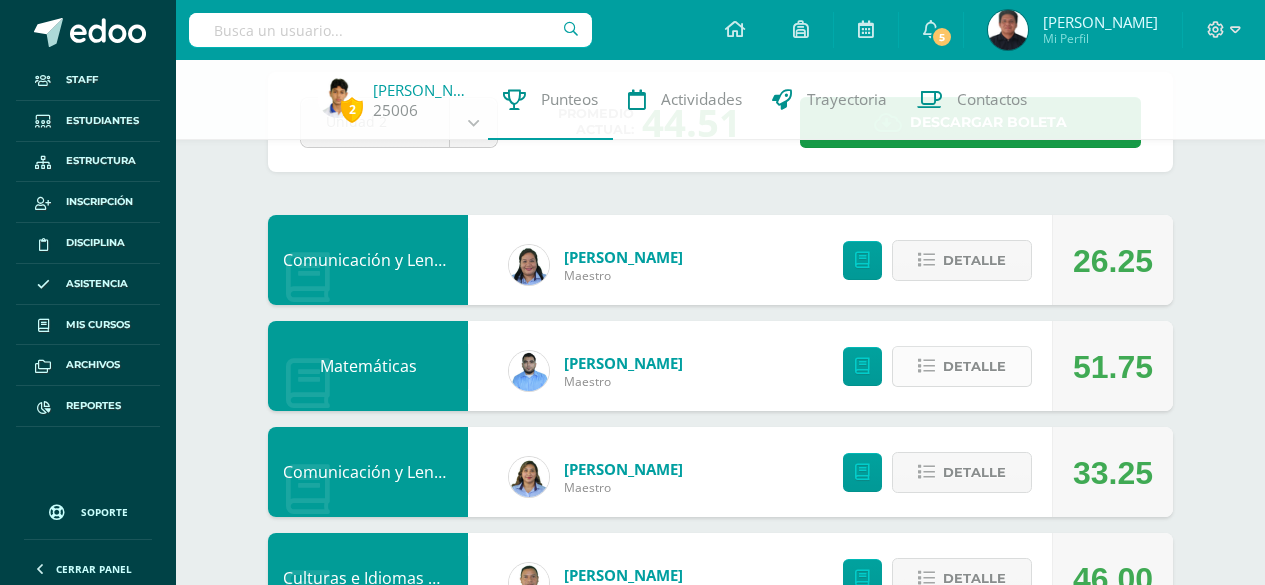 click at bounding box center (926, 366) 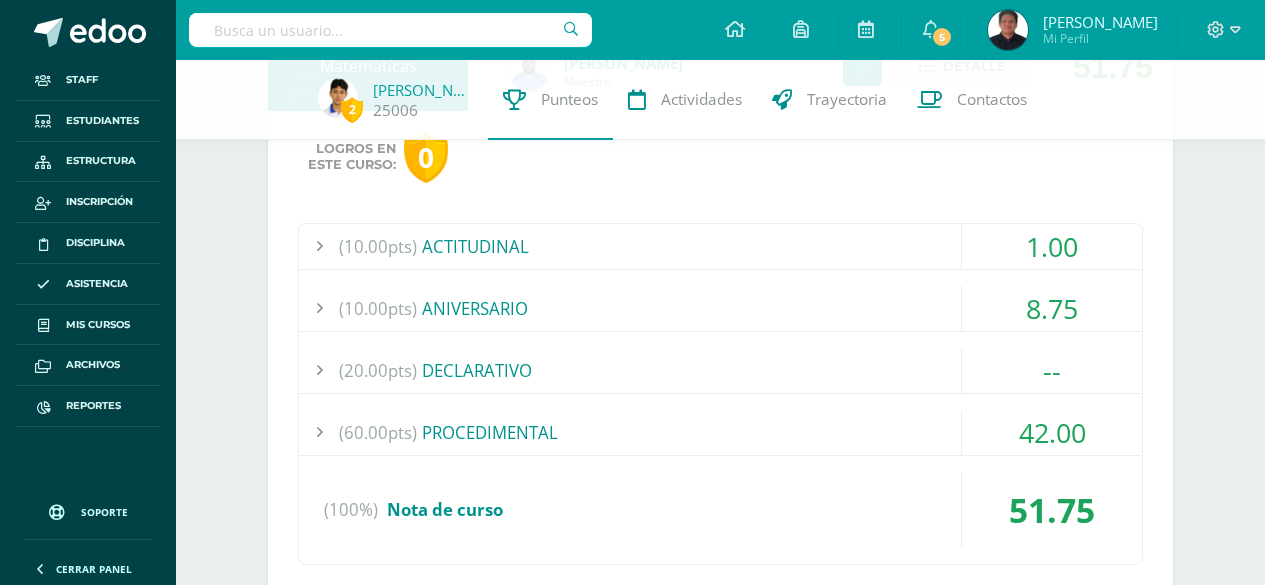 scroll, scrollTop: 100, scrollLeft: 0, axis: vertical 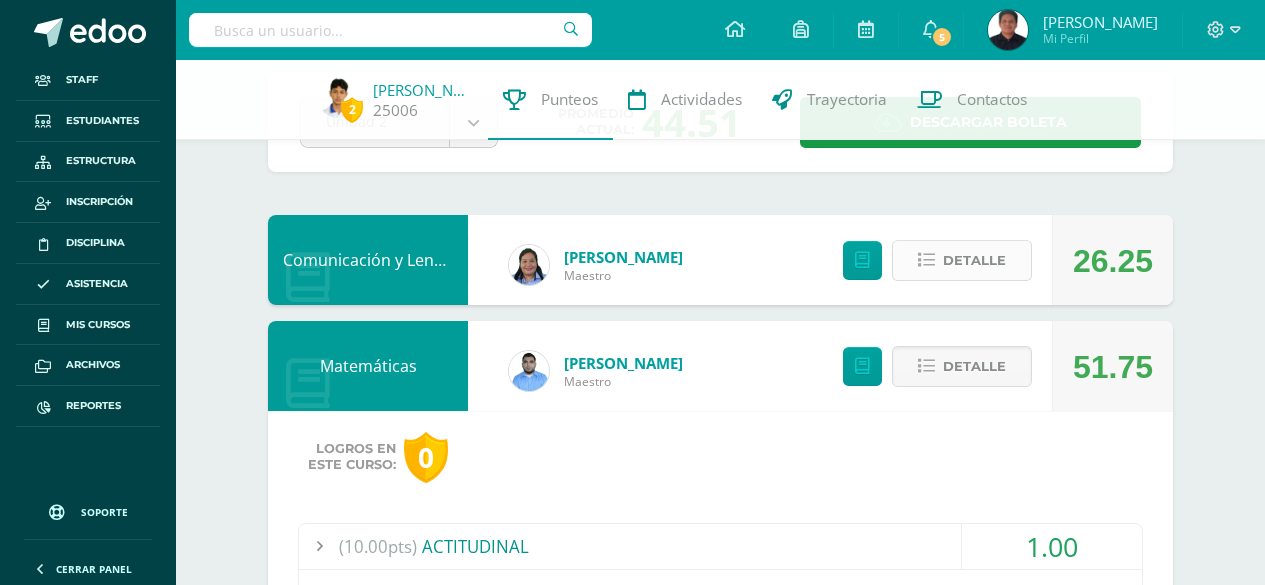 click on "Detalle" at bounding box center [974, 260] 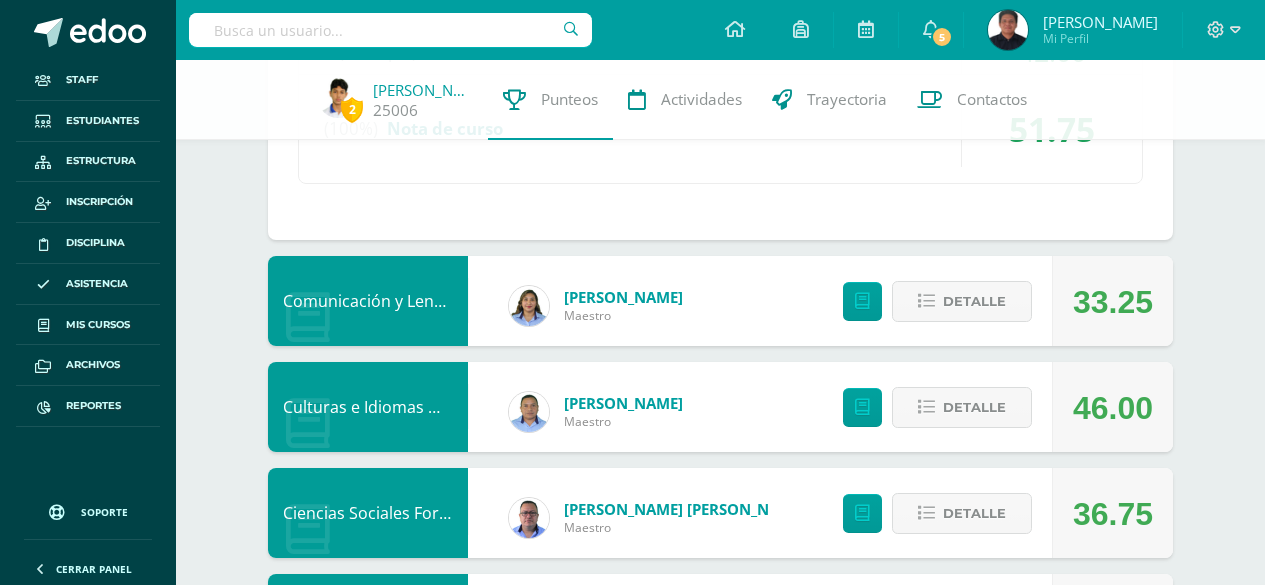 scroll, scrollTop: 1300, scrollLeft: 0, axis: vertical 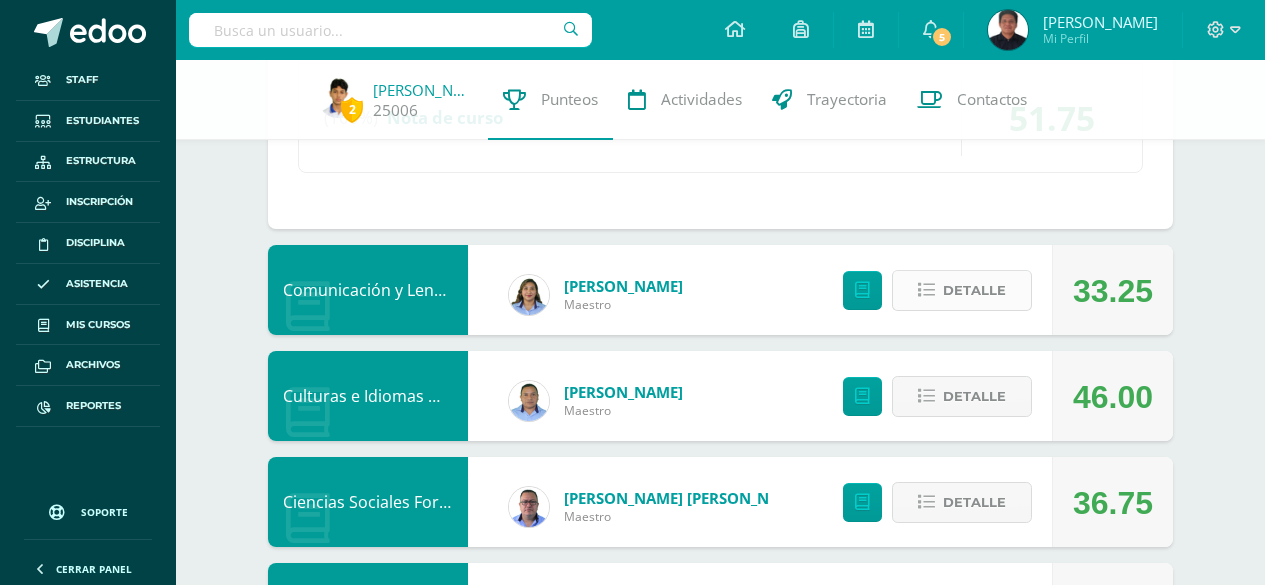 click on "Detalle" at bounding box center [974, 290] 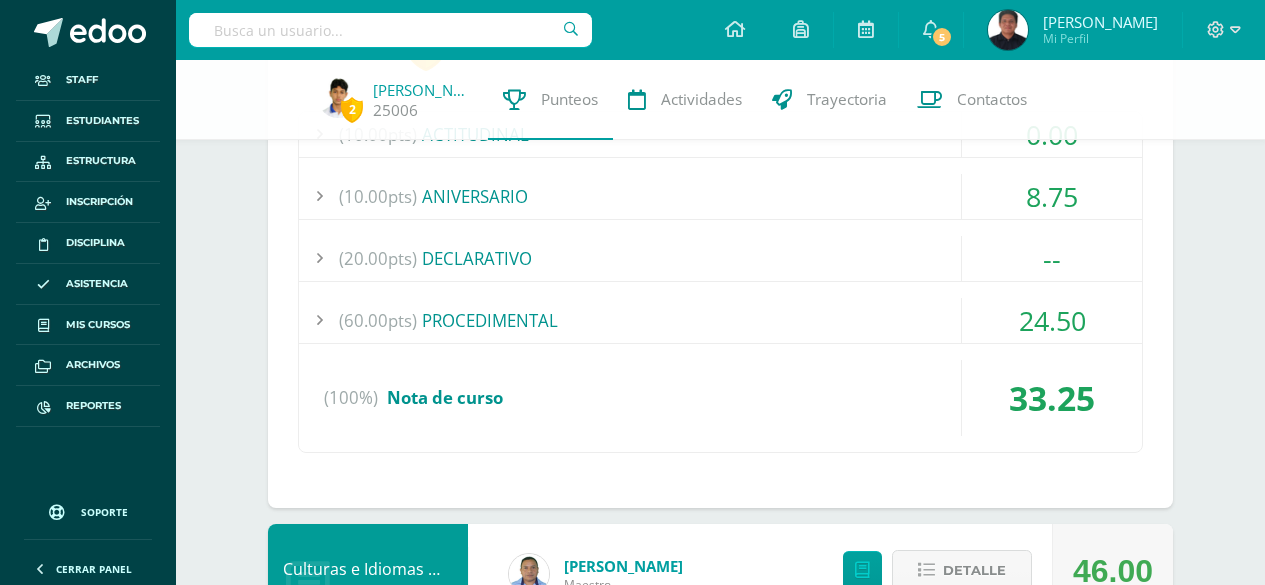 scroll, scrollTop: 1500, scrollLeft: 0, axis: vertical 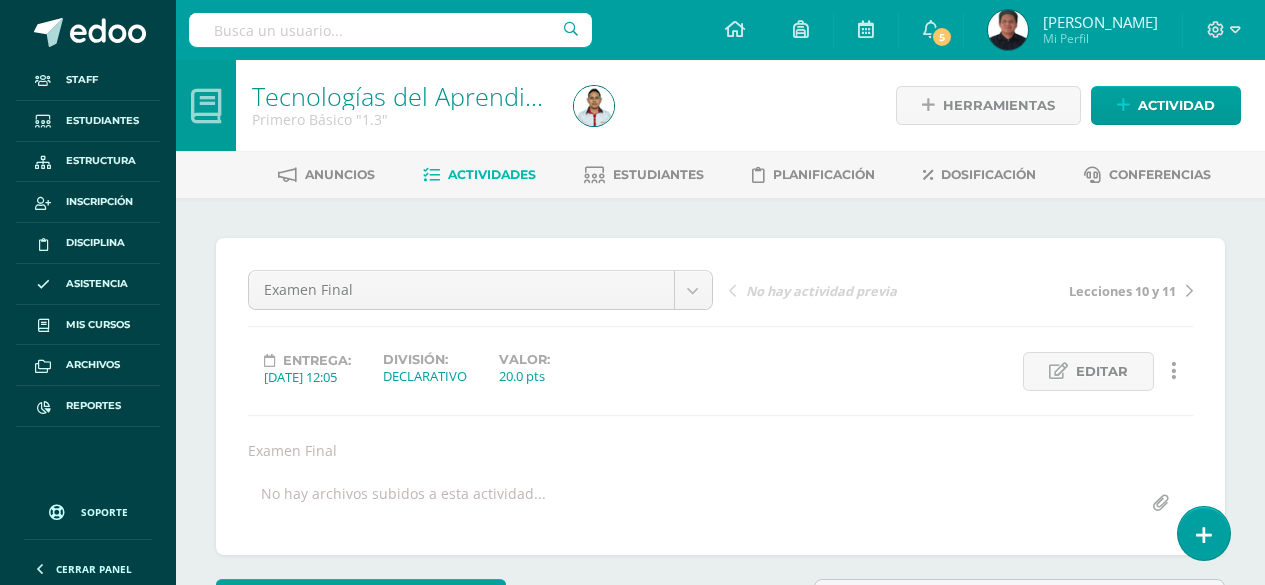 click at bounding box center (390, 30) 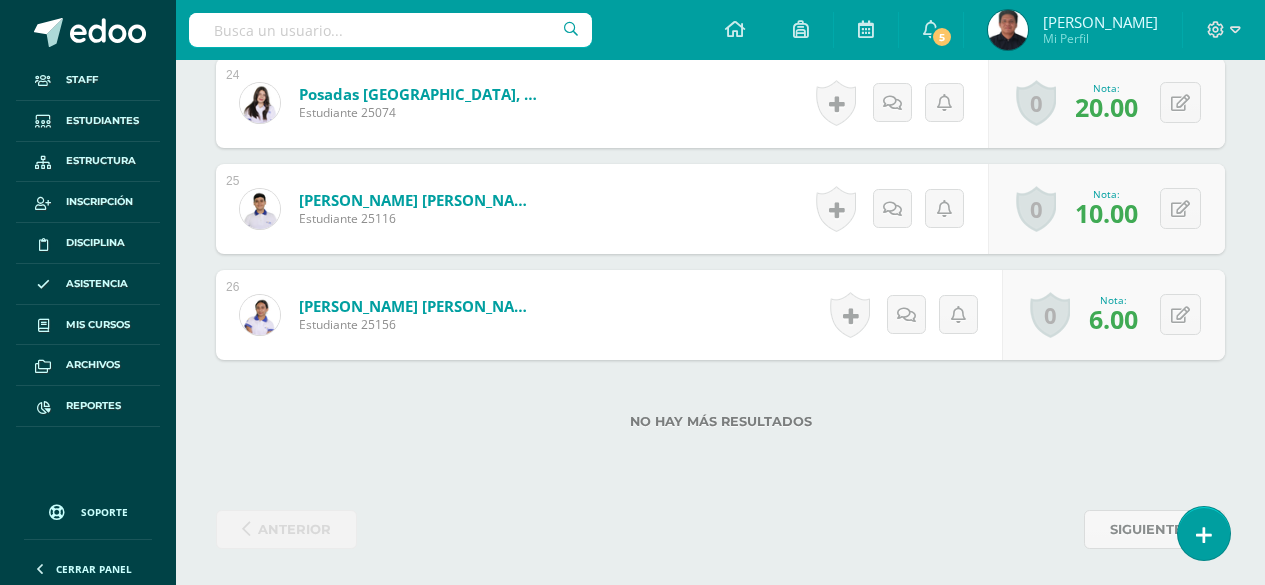 scroll, scrollTop: 0, scrollLeft: 0, axis: both 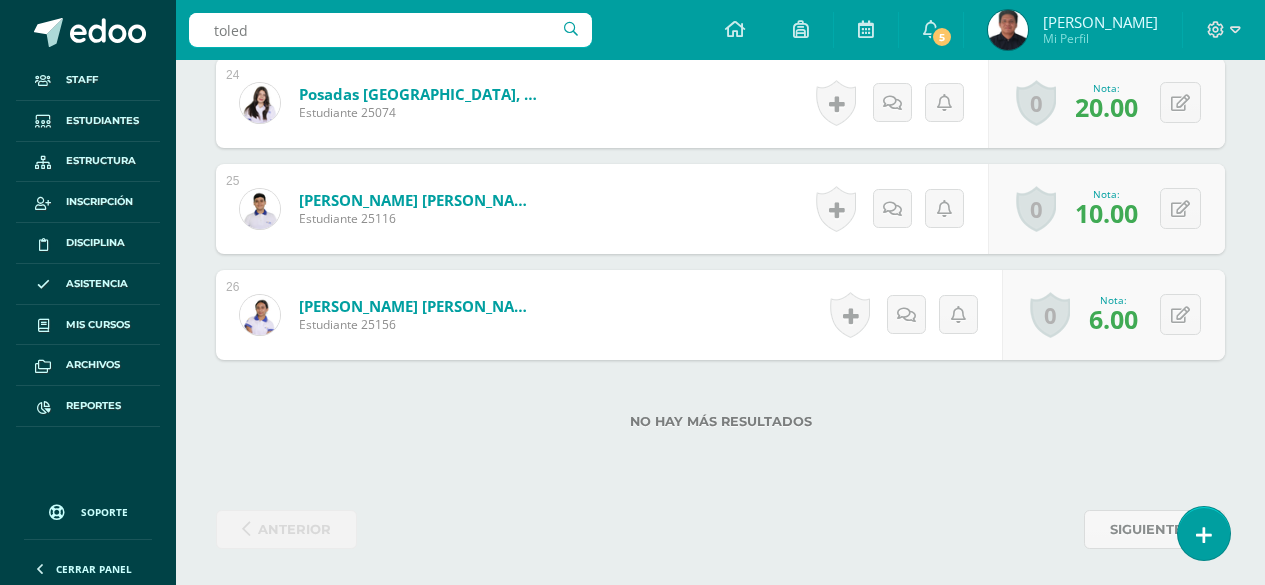 type on "toledo" 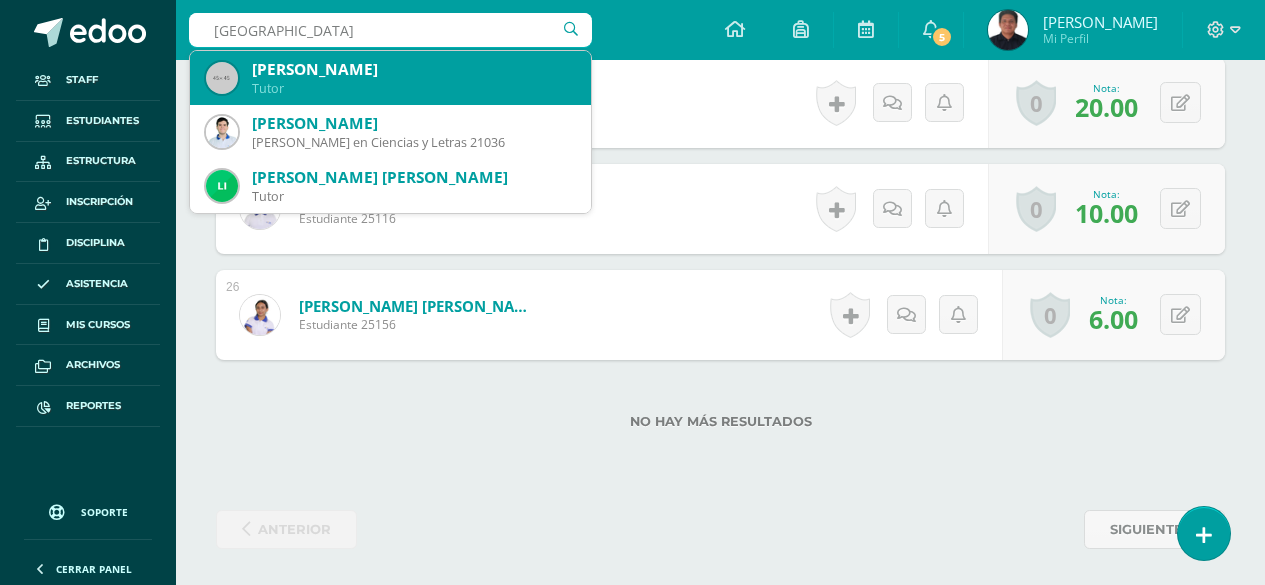click on "Tutor" at bounding box center [413, 88] 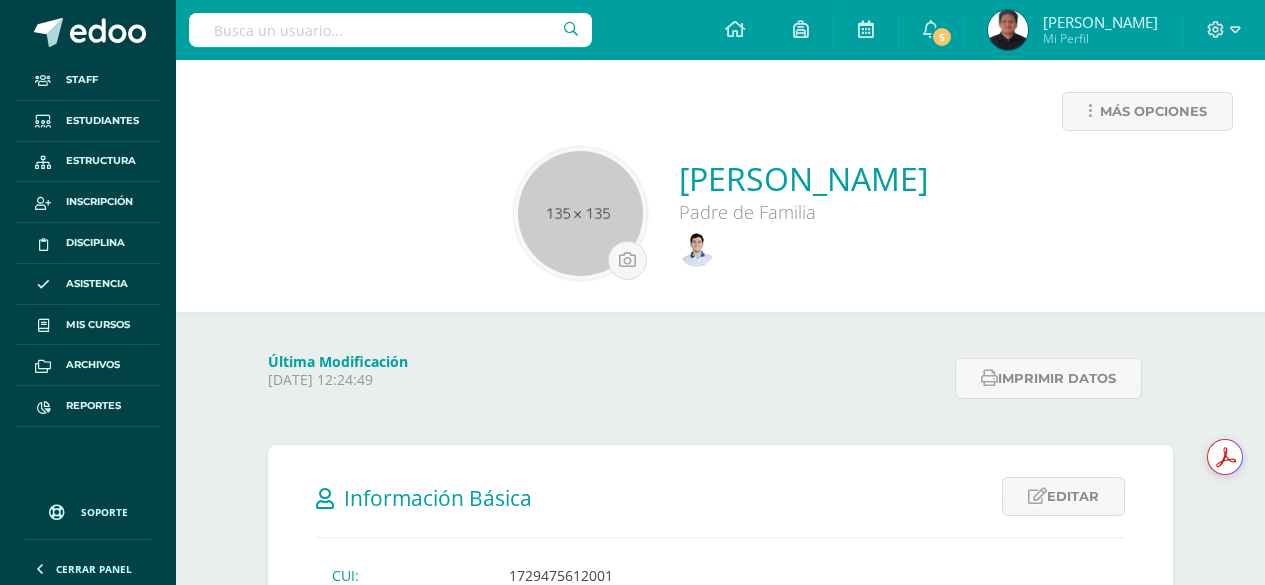 scroll, scrollTop: 0, scrollLeft: 0, axis: both 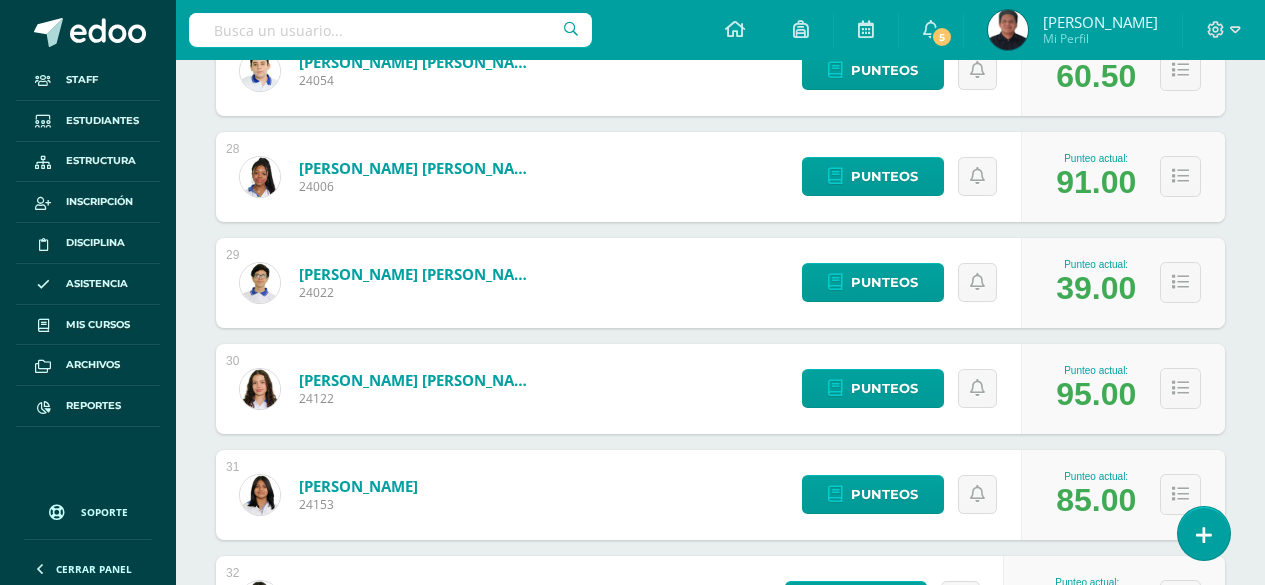 click on "Tobar Valdéz, Pedro Antonio" at bounding box center [419, 274] 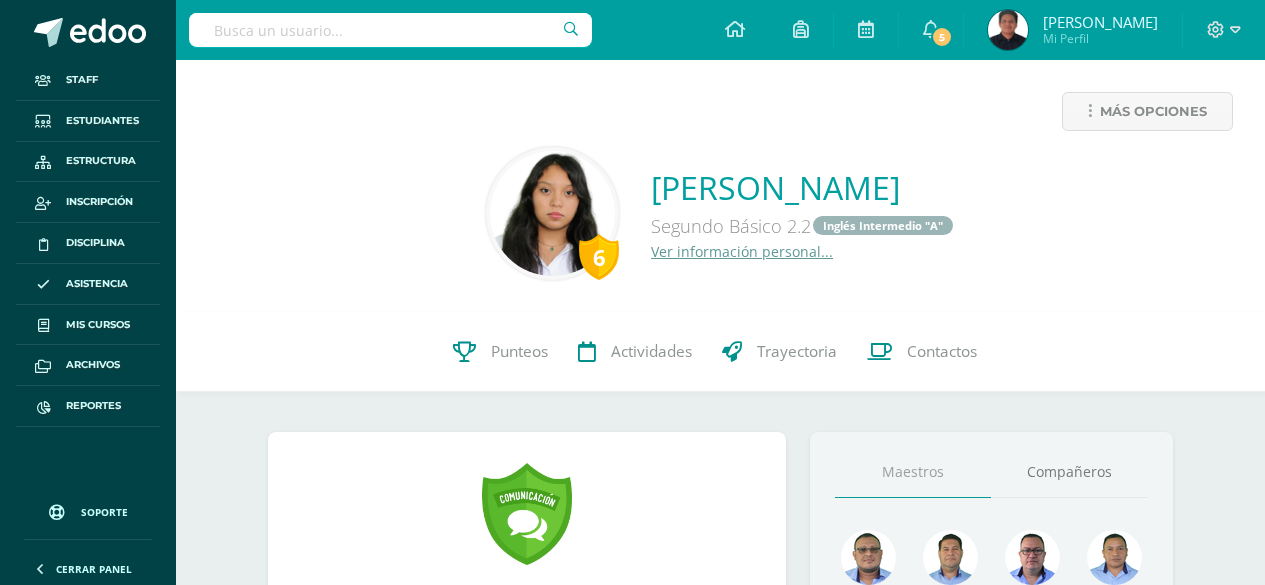 scroll, scrollTop: 0, scrollLeft: 0, axis: both 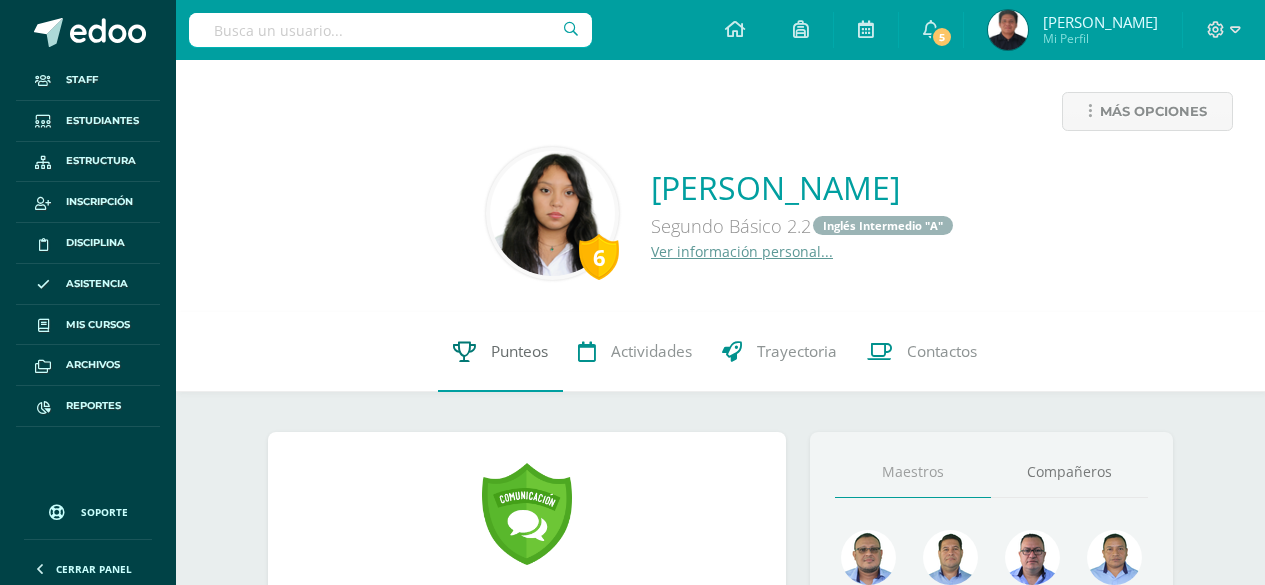click on "Punteos" at bounding box center (519, 351) 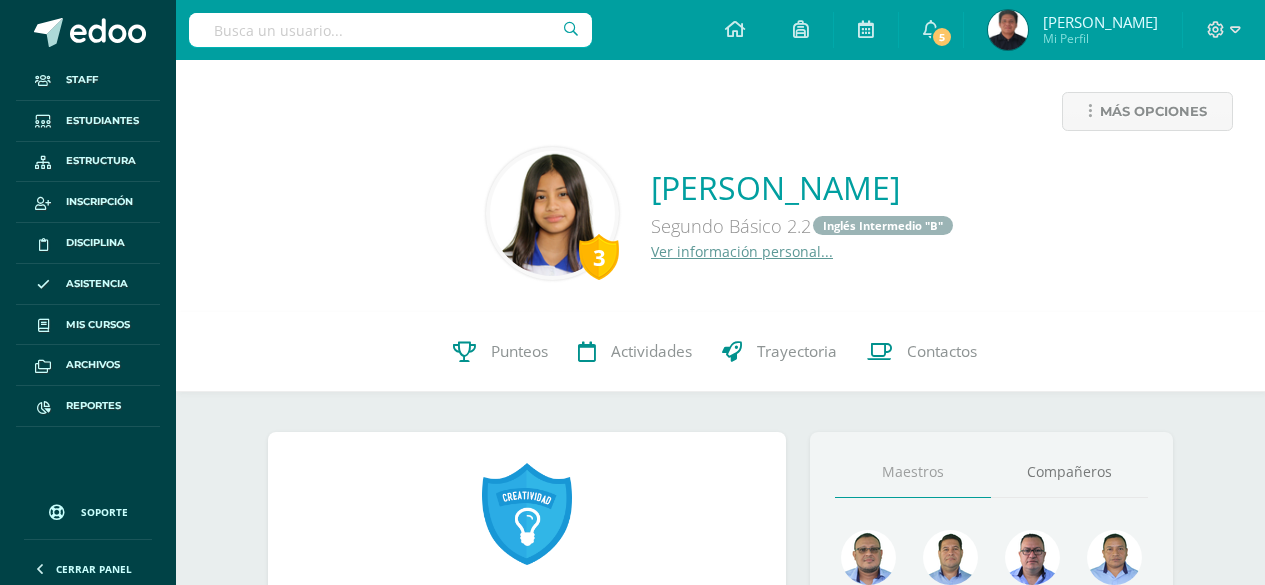scroll, scrollTop: 0, scrollLeft: 0, axis: both 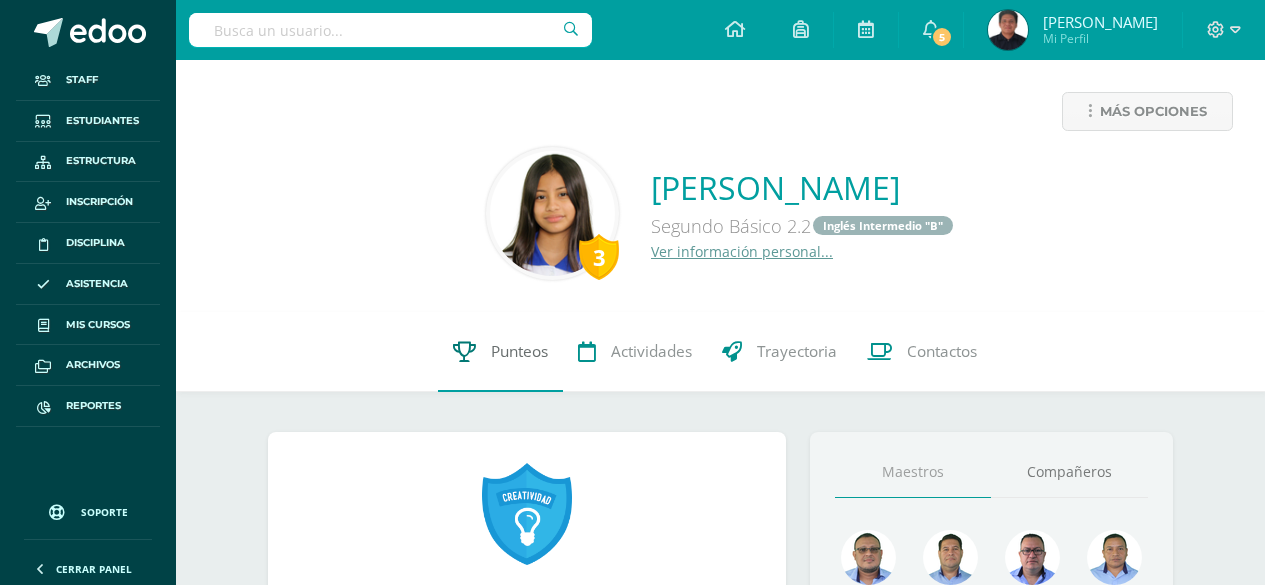 click on "Punteos" at bounding box center (519, 351) 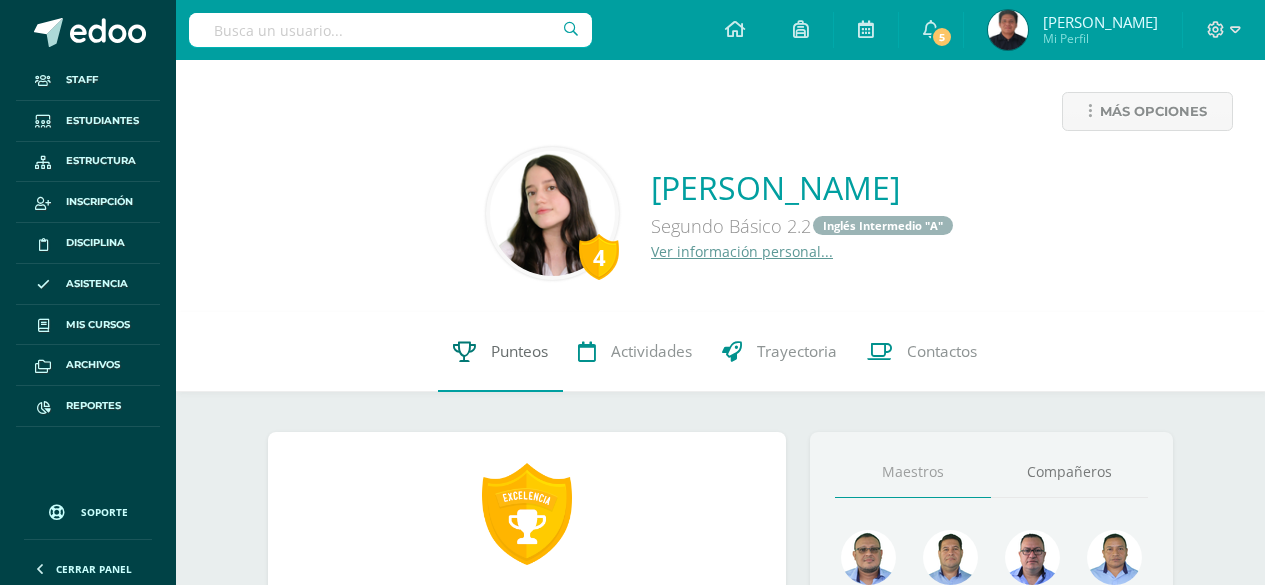 scroll, scrollTop: 0, scrollLeft: 0, axis: both 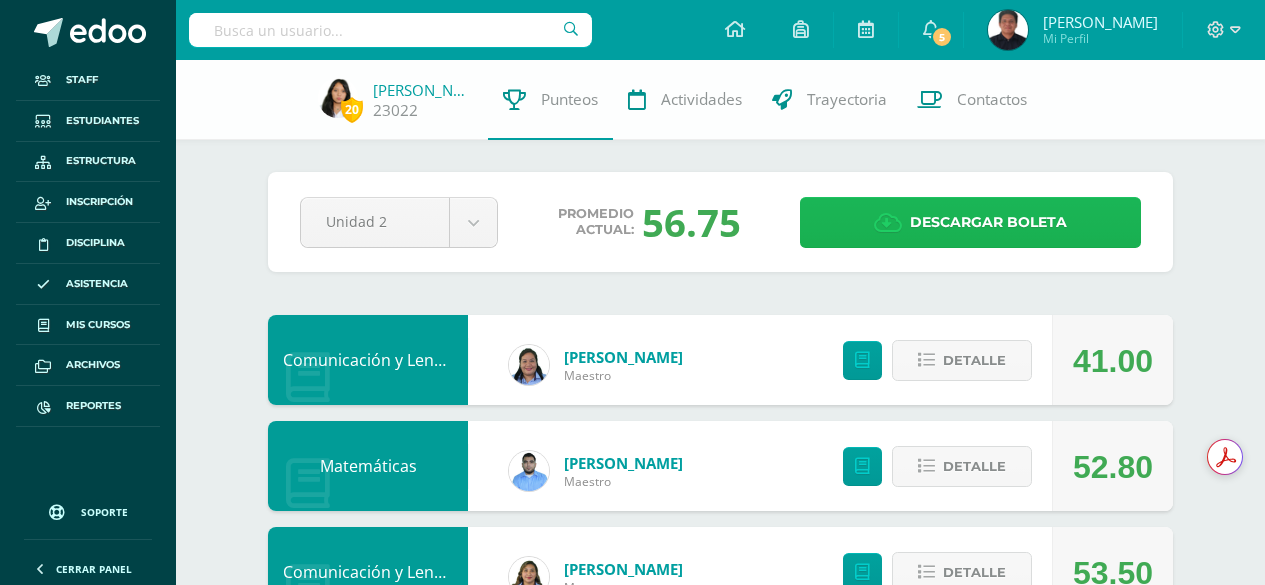 click at bounding box center (888, 223) 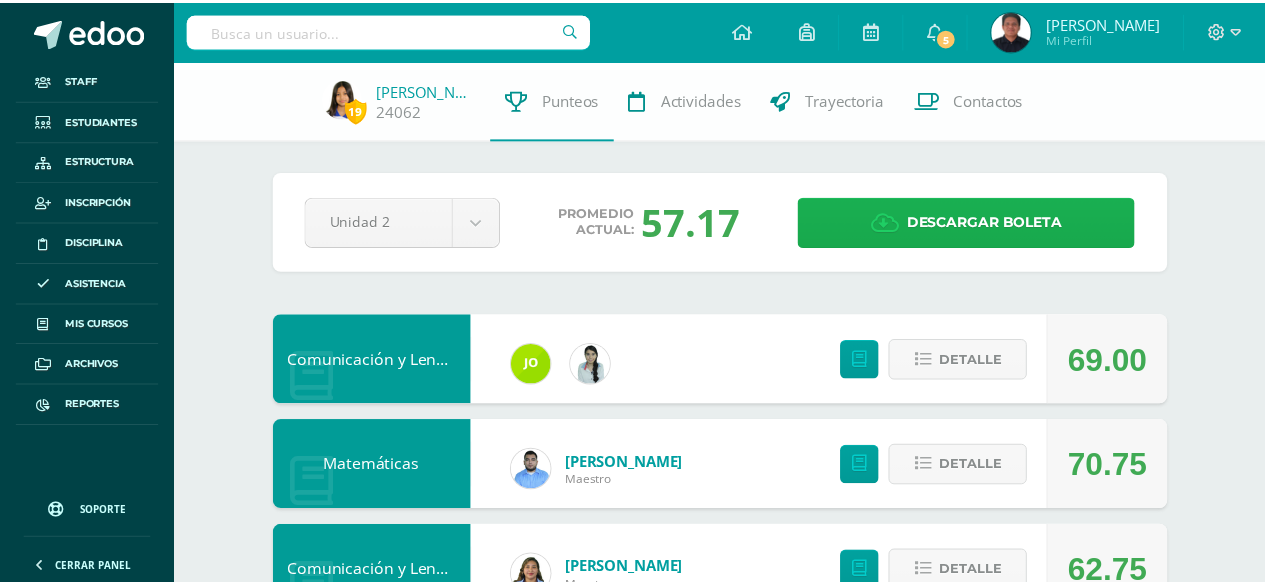 scroll, scrollTop: 0, scrollLeft: 0, axis: both 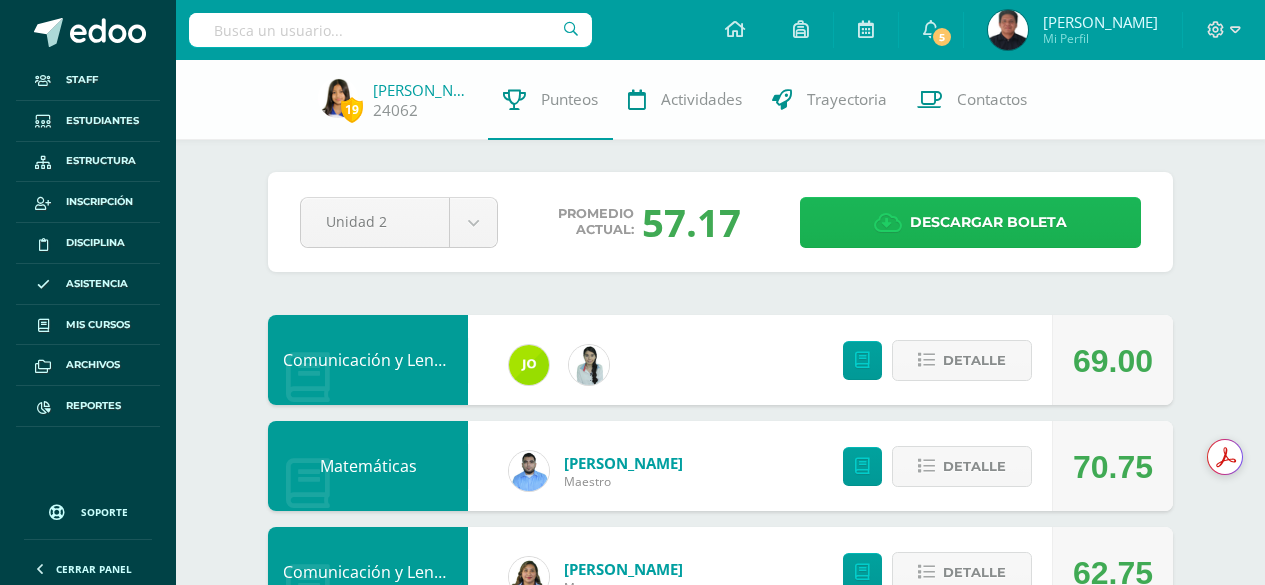click on "Descargar boleta" at bounding box center [988, 222] 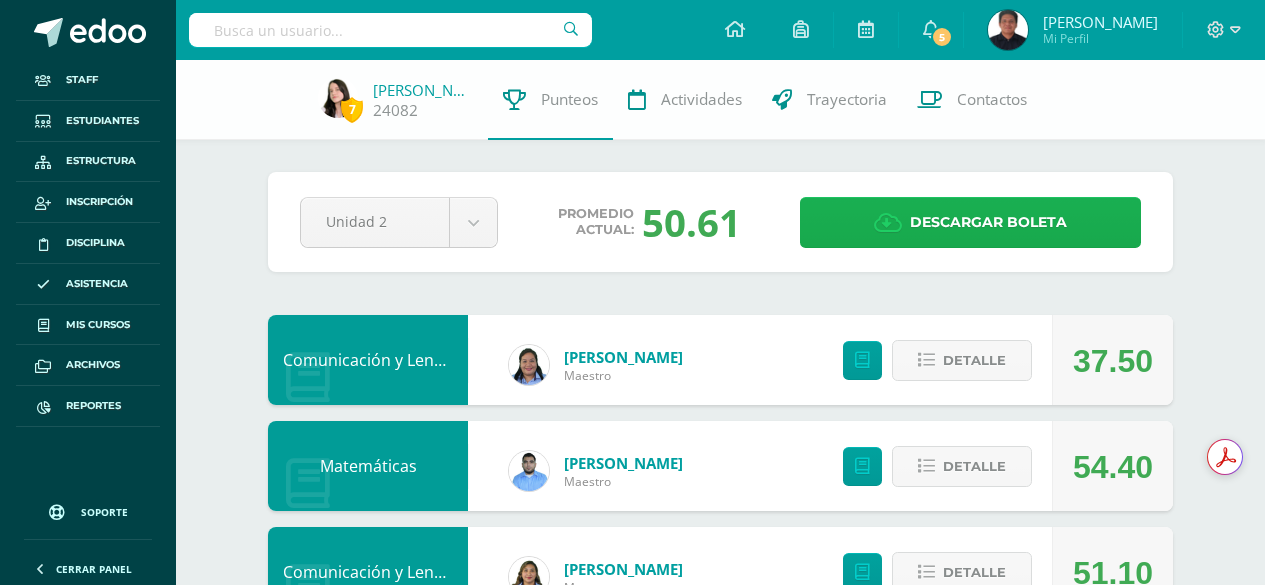scroll, scrollTop: 0, scrollLeft: 0, axis: both 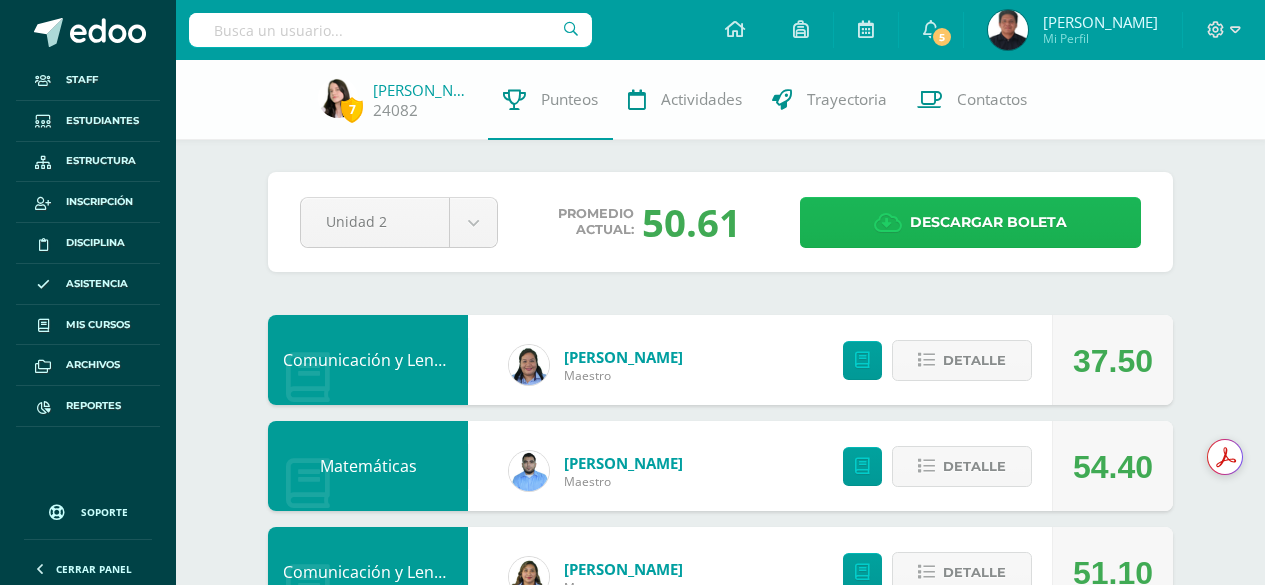 click on "Descargar boleta" at bounding box center (970, 222) 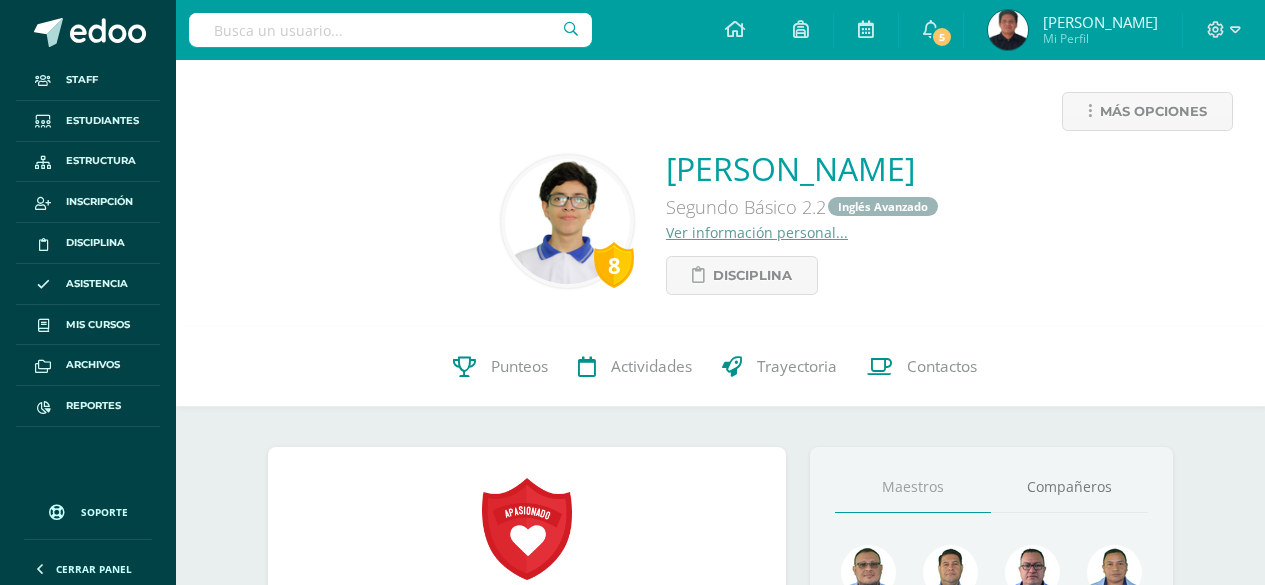scroll, scrollTop: 0, scrollLeft: 0, axis: both 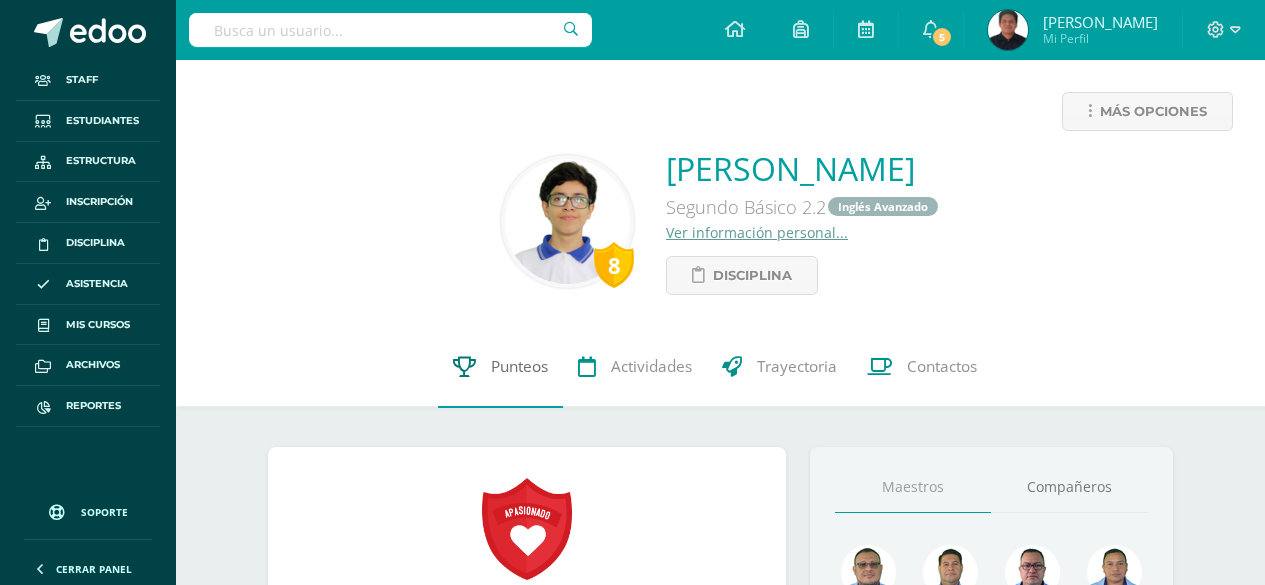 click on "Punteos" at bounding box center [500, 367] 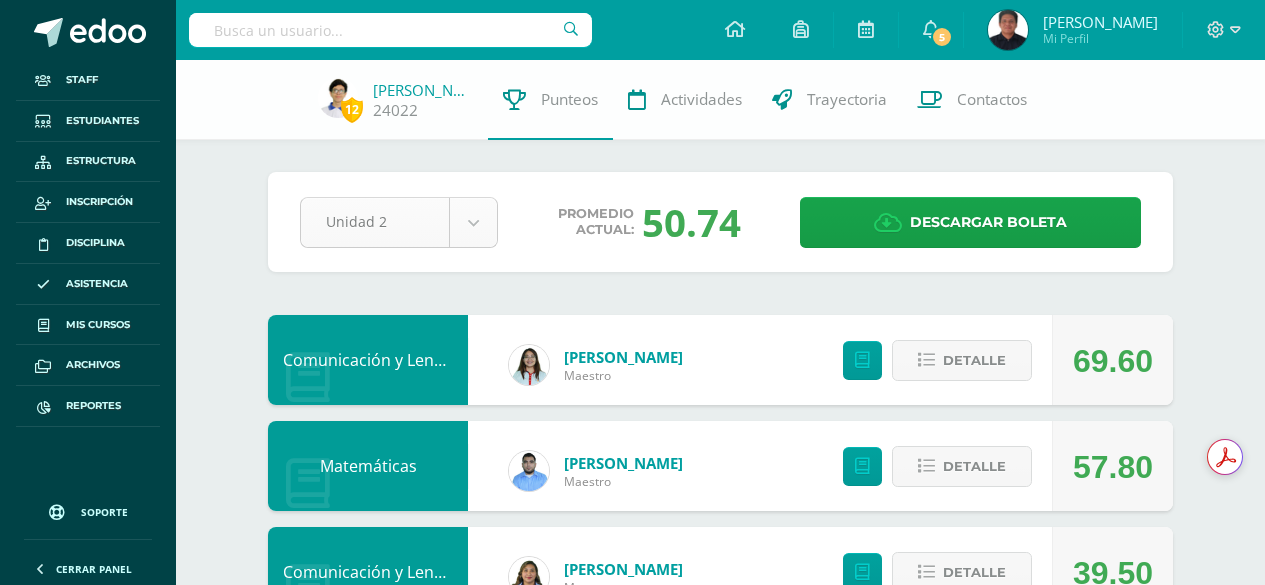 scroll, scrollTop: 0, scrollLeft: 0, axis: both 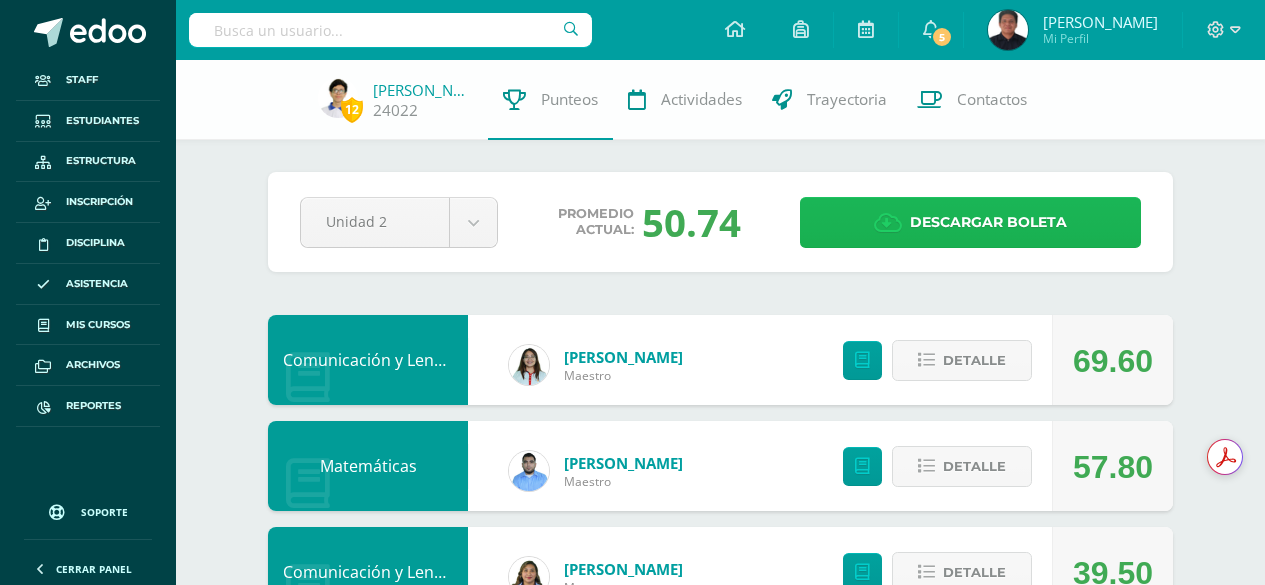 click on "Descargar boleta" at bounding box center [988, 222] 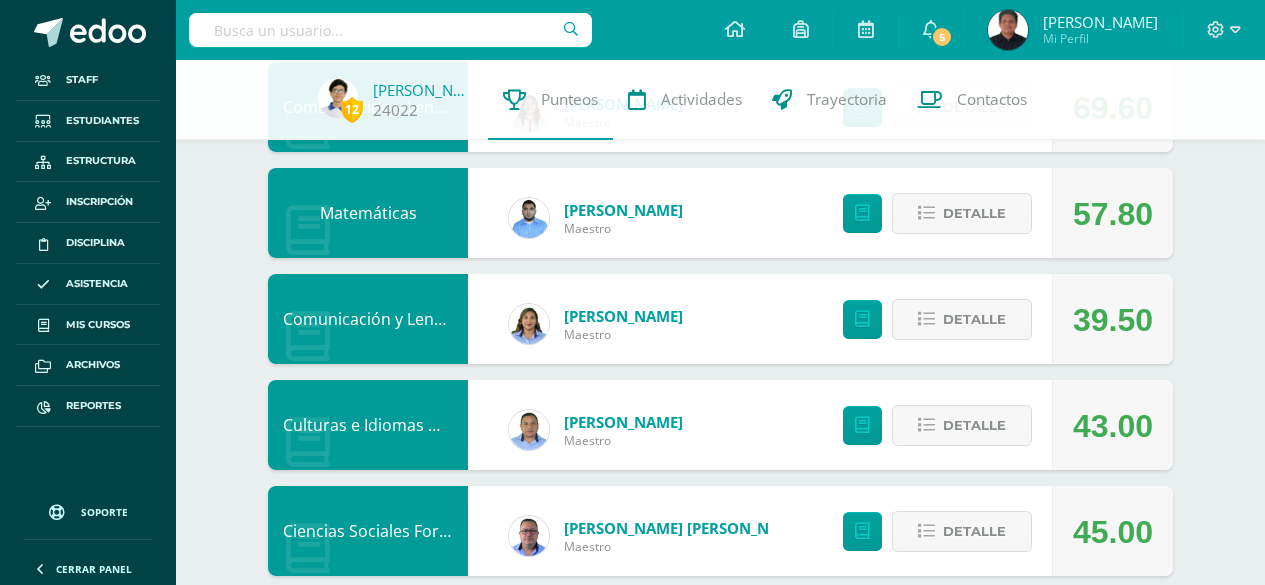 scroll, scrollTop: 300, scrollLeft: 0, axis: vertical 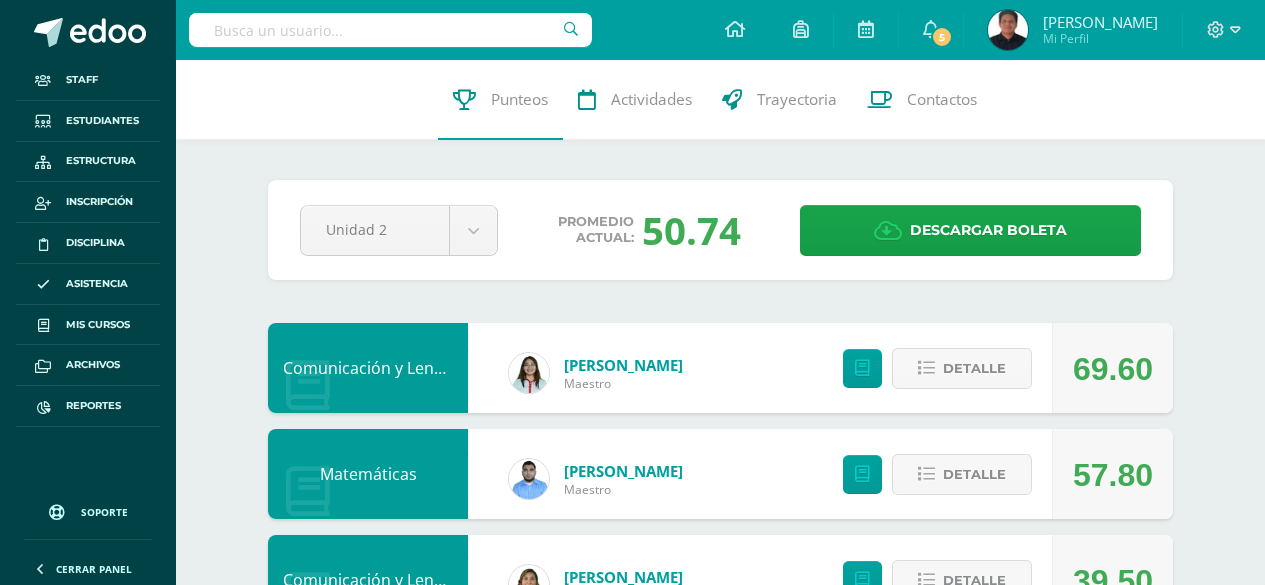 click at bounding box center (390, 30) 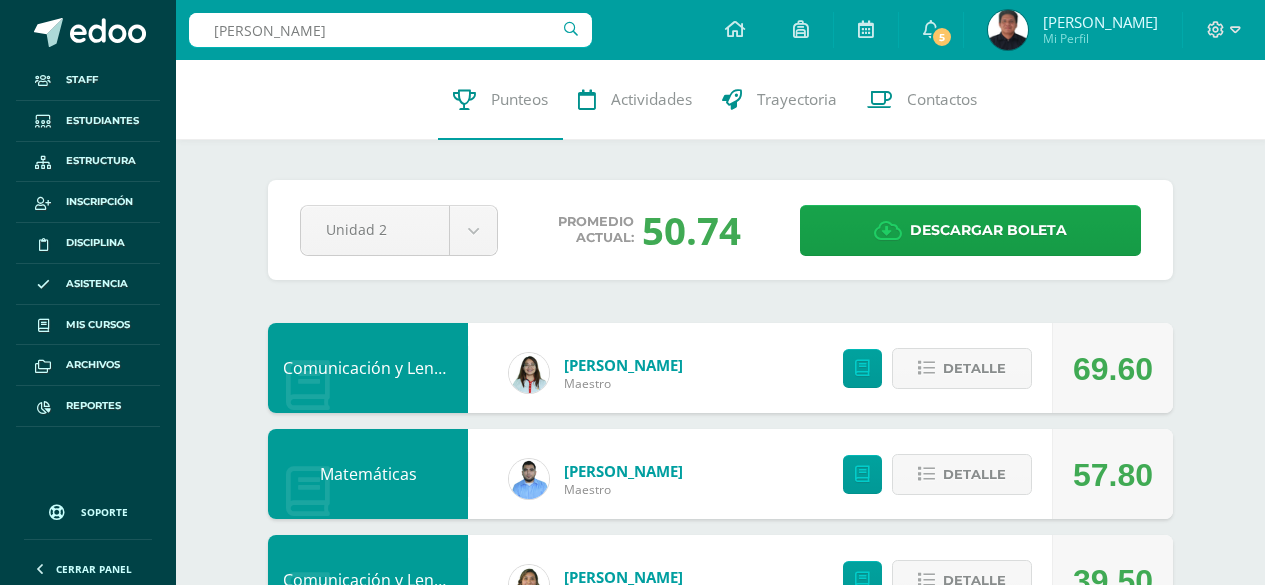 type on "castillo" 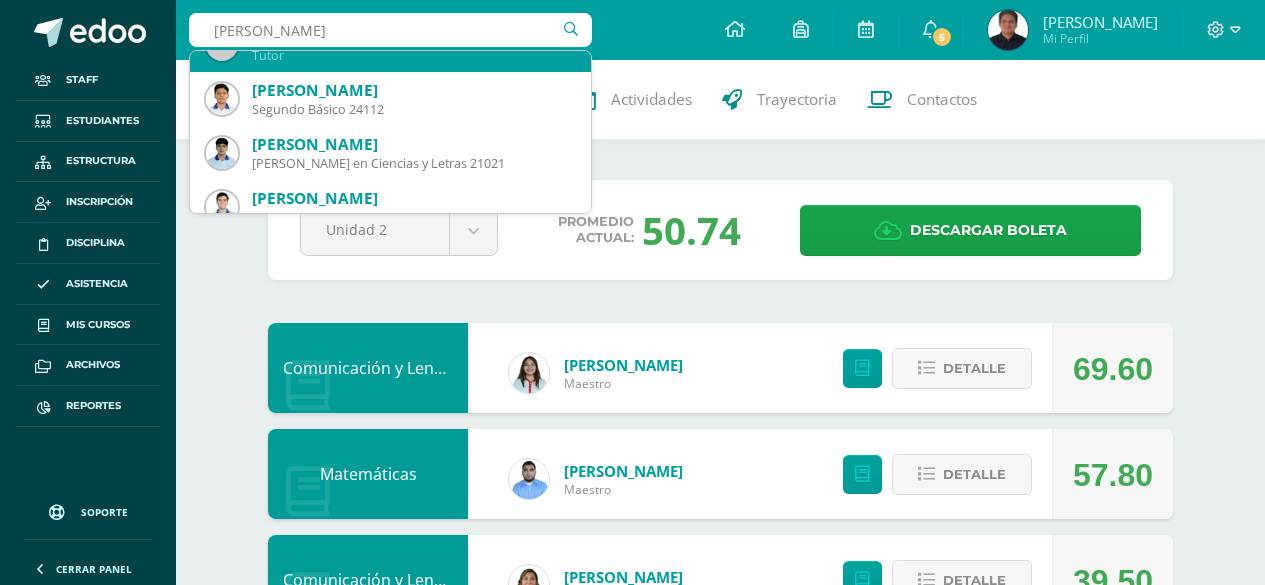 scroll, scrollTop: 500, scrollLeft: 0, axis: vertical 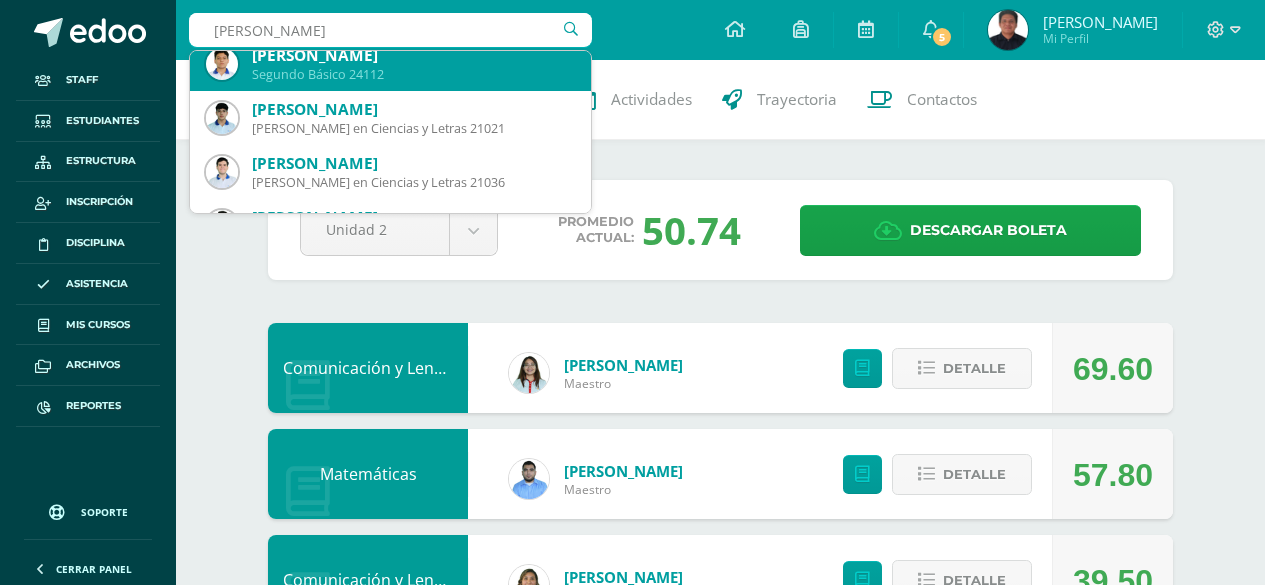 click on "Segundo Básico 24112" at bounding box center [413, 74] 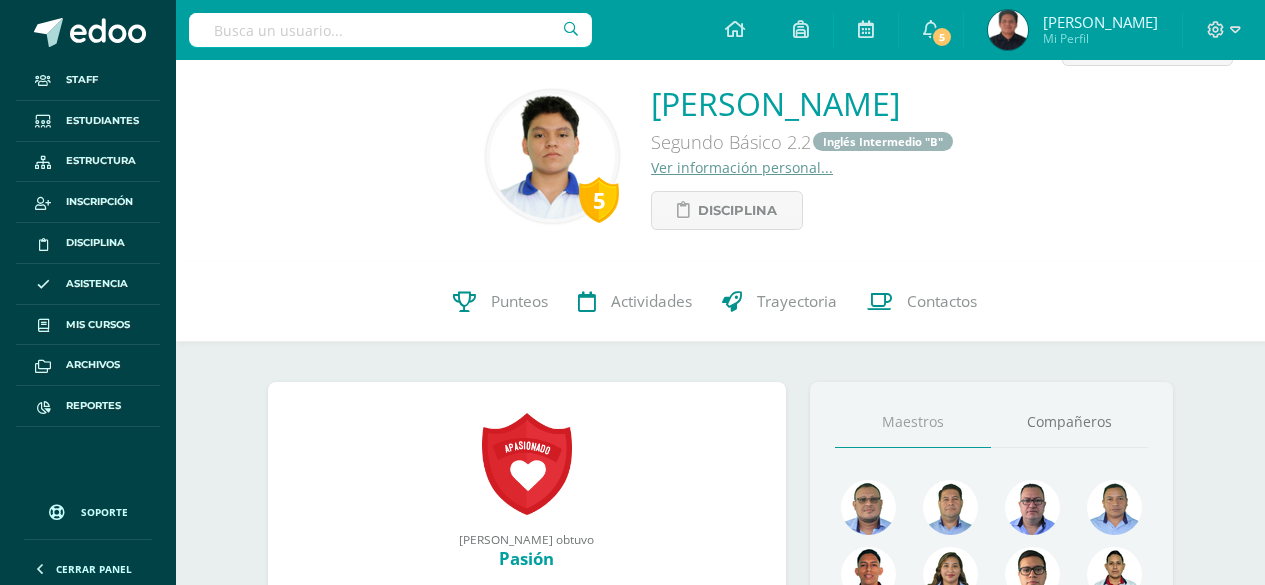 scroll, scrollTop: 100, scrollLeft: 0, axis: vertical 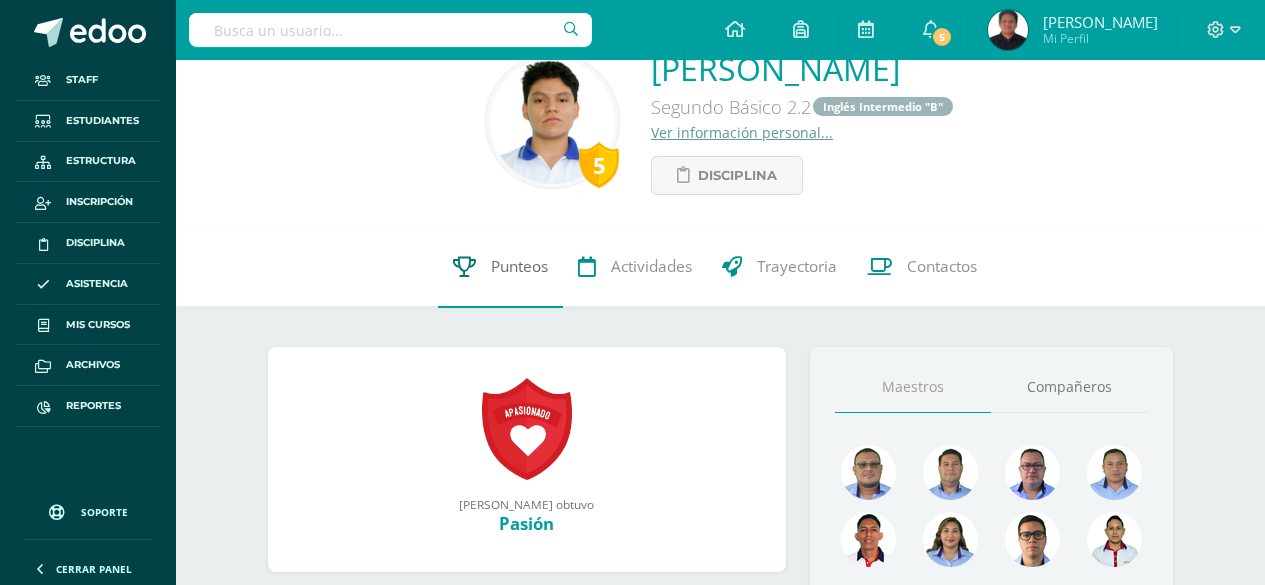 click on "Punteos" at bounding box center [519, 267] 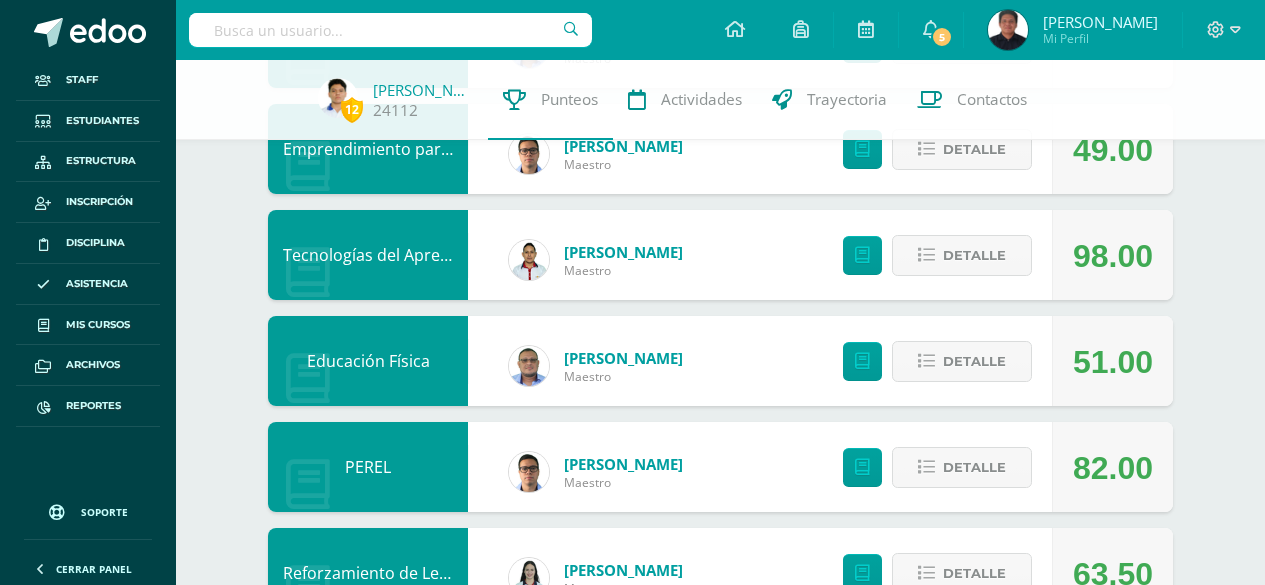 scroll, scrollTop: 1200, scrollLeft: 0, axis: vertical 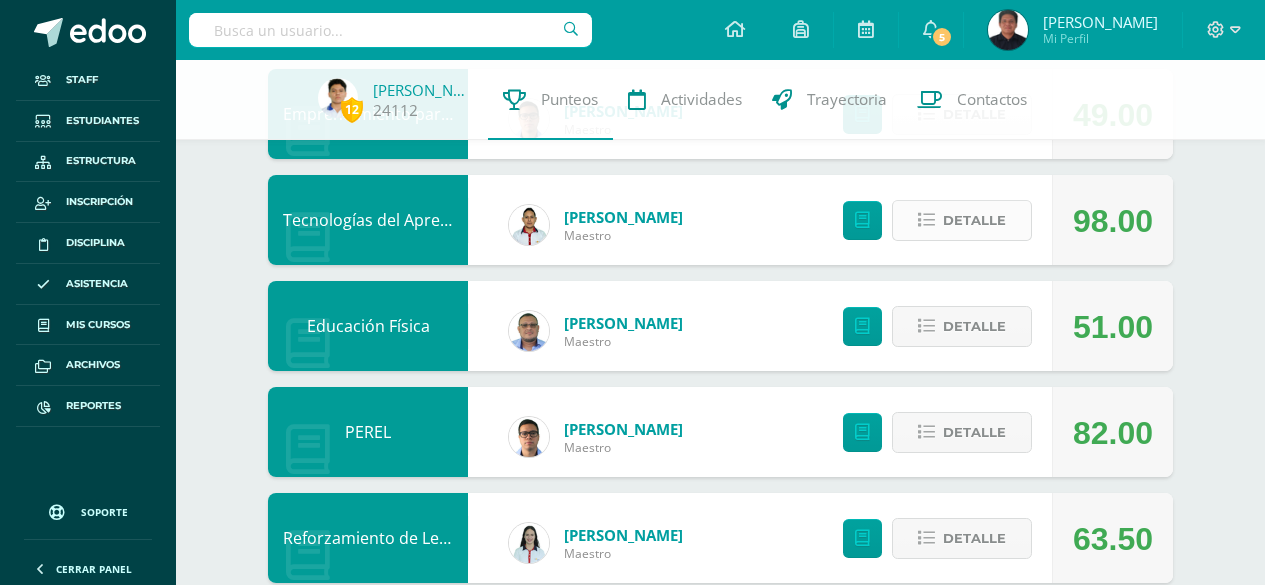 click on "Detalle" at bounding box center (962, 220) 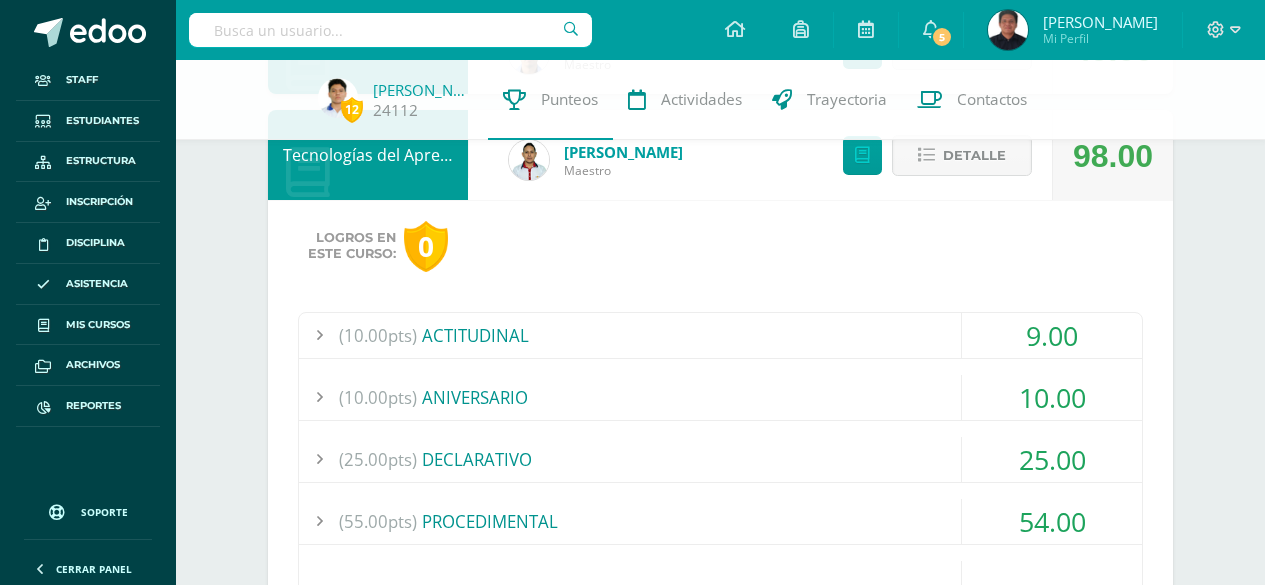 scroll, scrollTop: 1300, scrollLeft: 0, axis: vertical 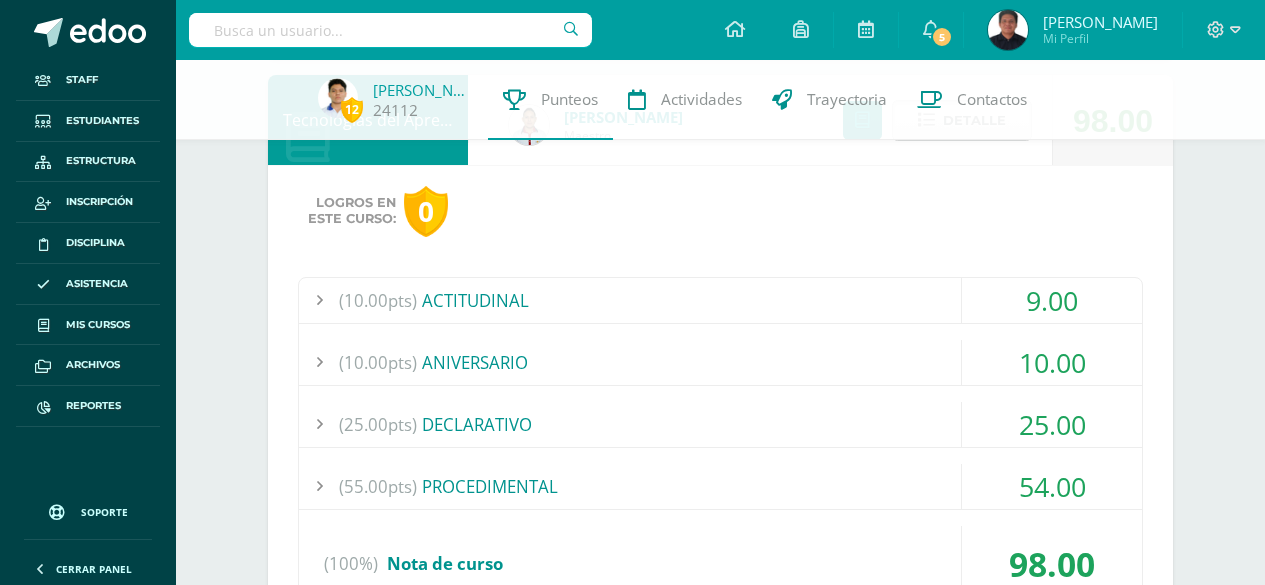 click on "(10.00pts)" at bounding box center (378, 300) 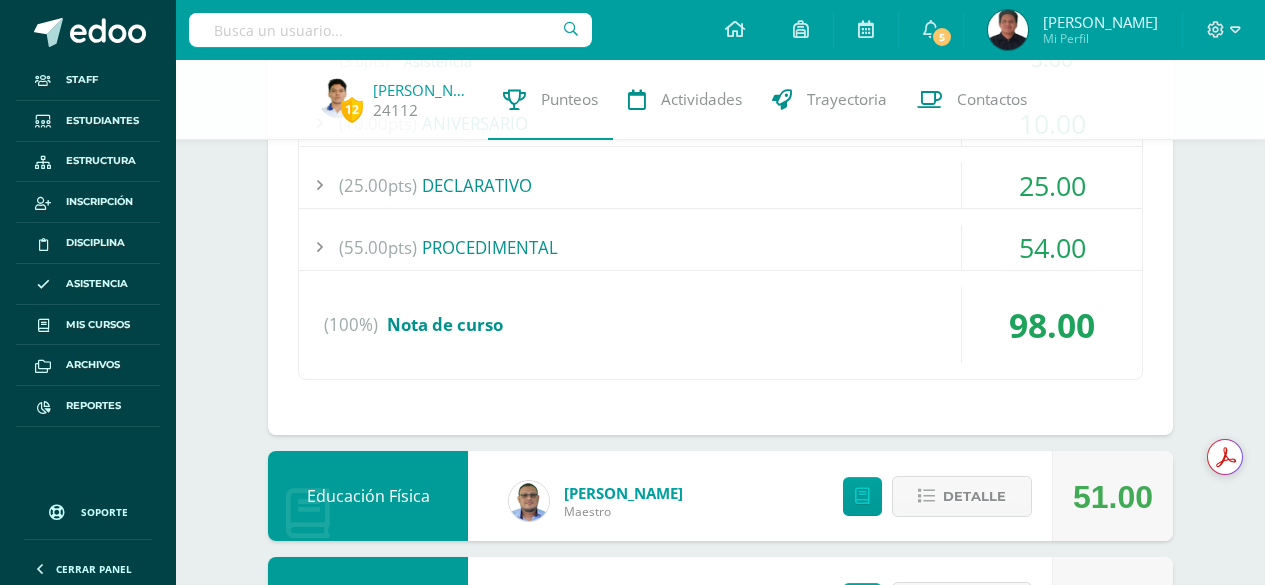 scroll, scrollTop: 1700, scrollLeft: 0, axis: vertical 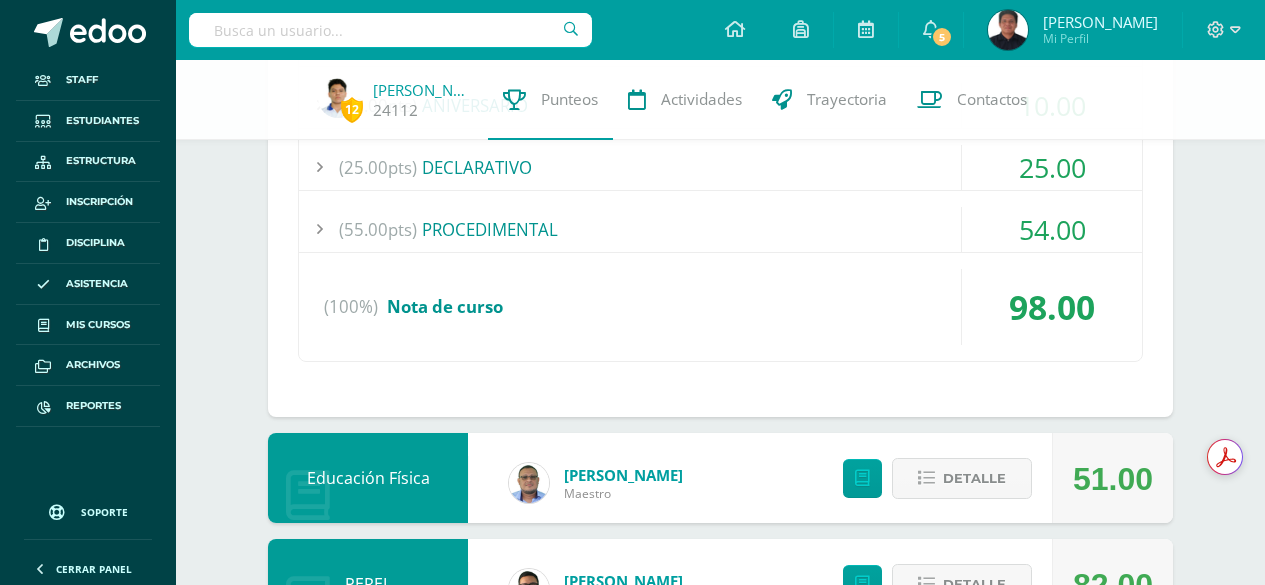 click on "(55.00pts)" at bounding box center [378, 229] 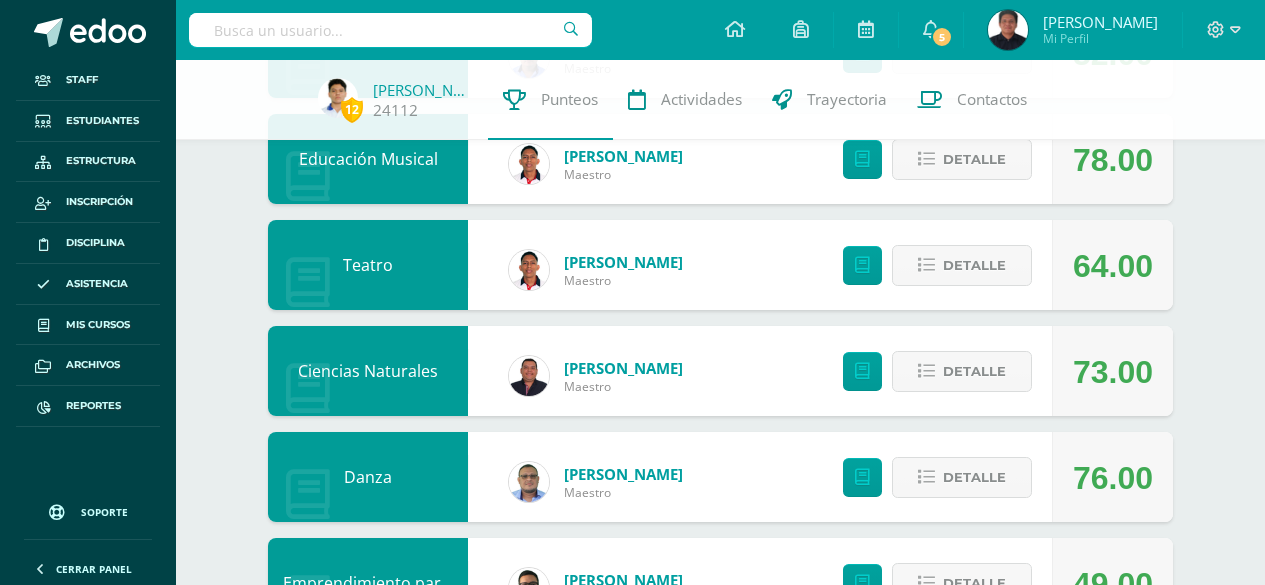 scroll, scrollTop: 302, scrollLeft: 0, axis: vertical 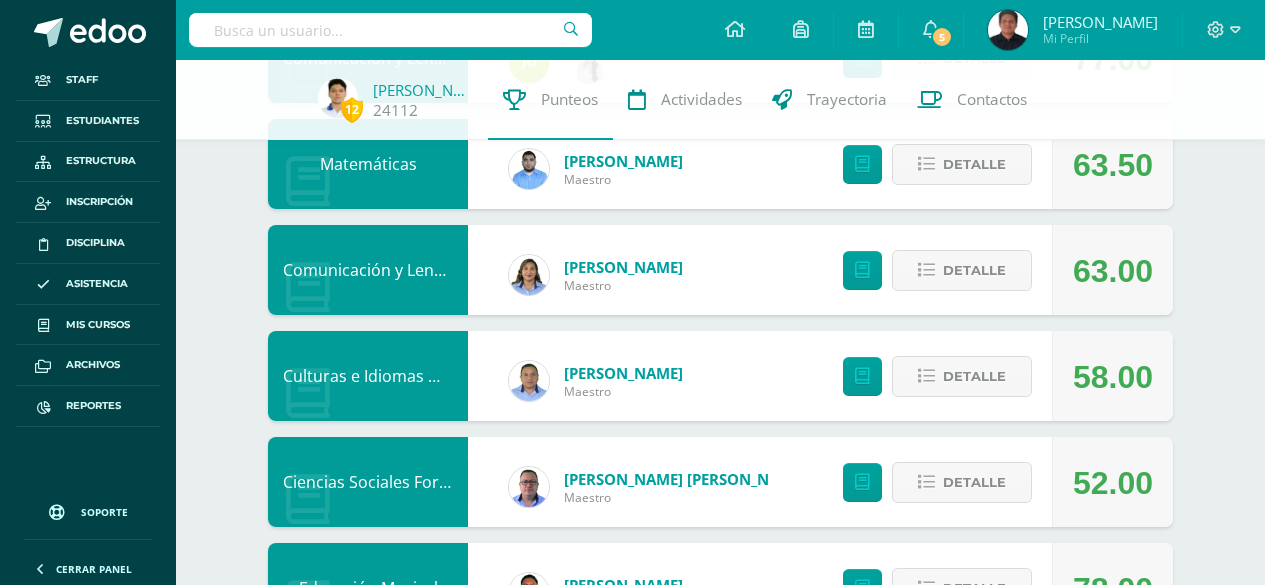 click at bounding box center (390, 30) 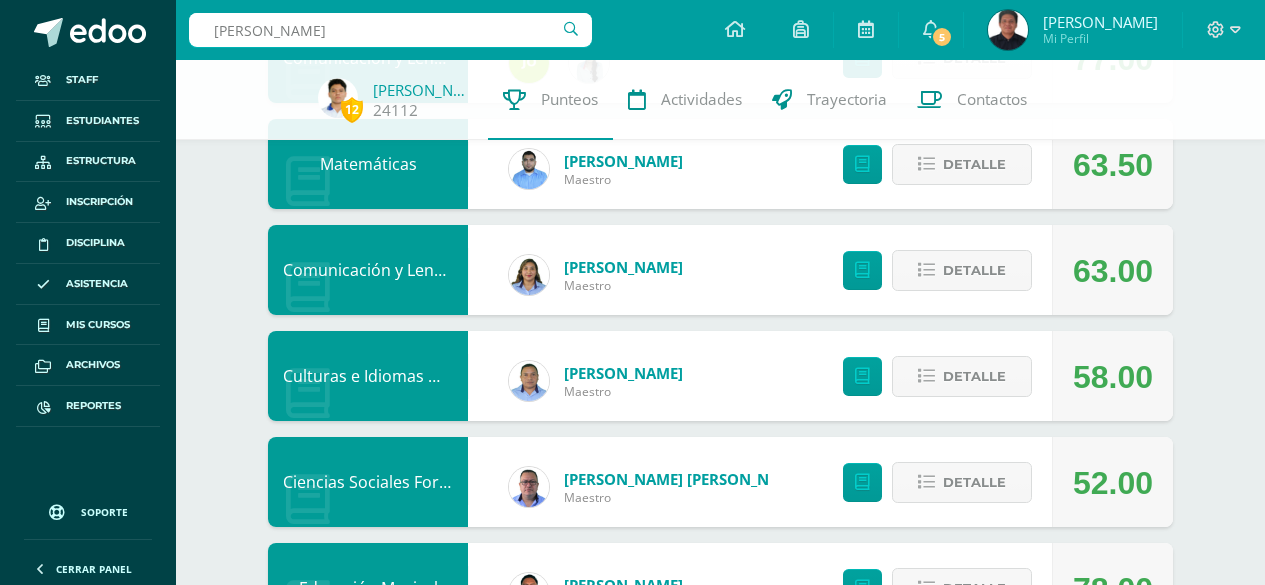 type on "Marlon" 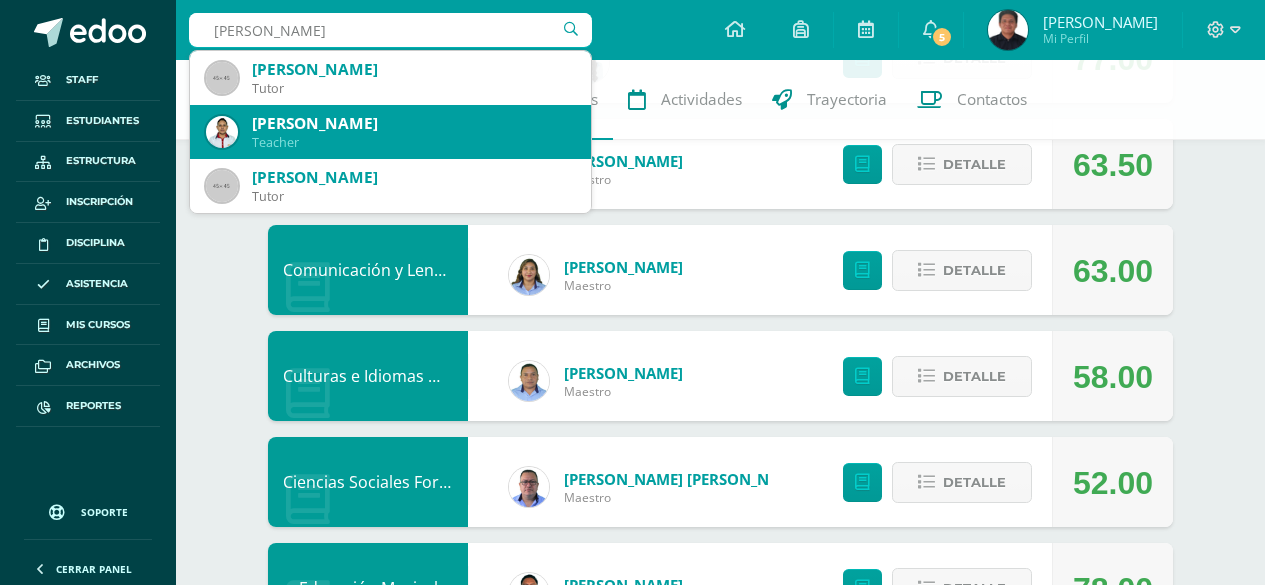 click on "Marlon Ivan García Interiano Teacher" at bounding box center (390, 132) 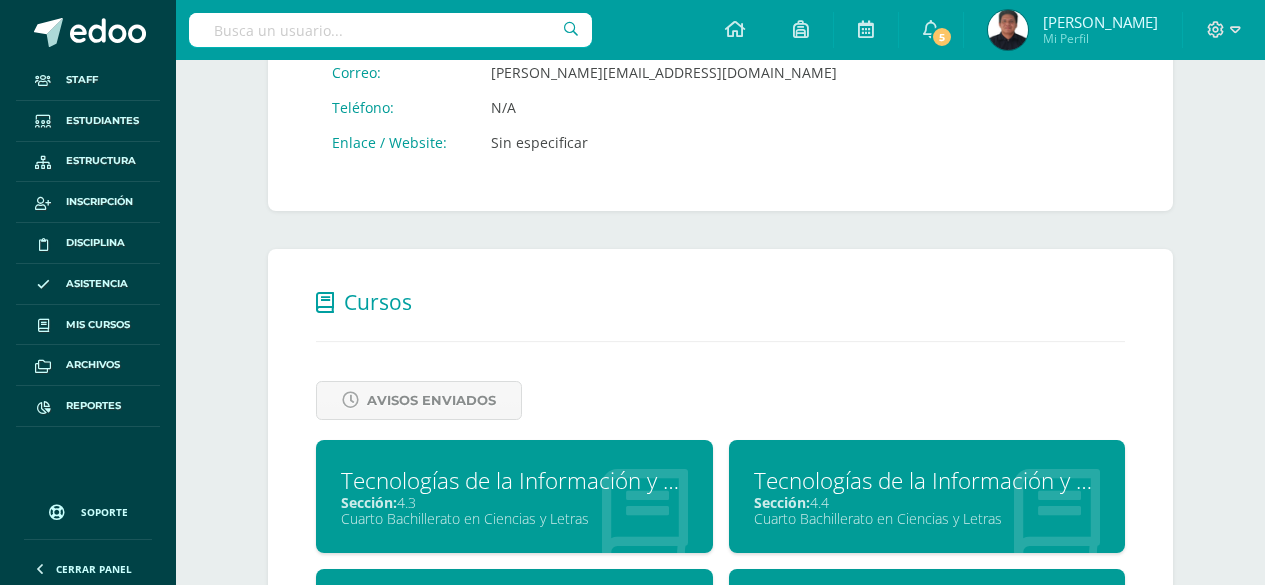 scroll, scrollTop: 1197, scrollLeft: 0, axis: vertical 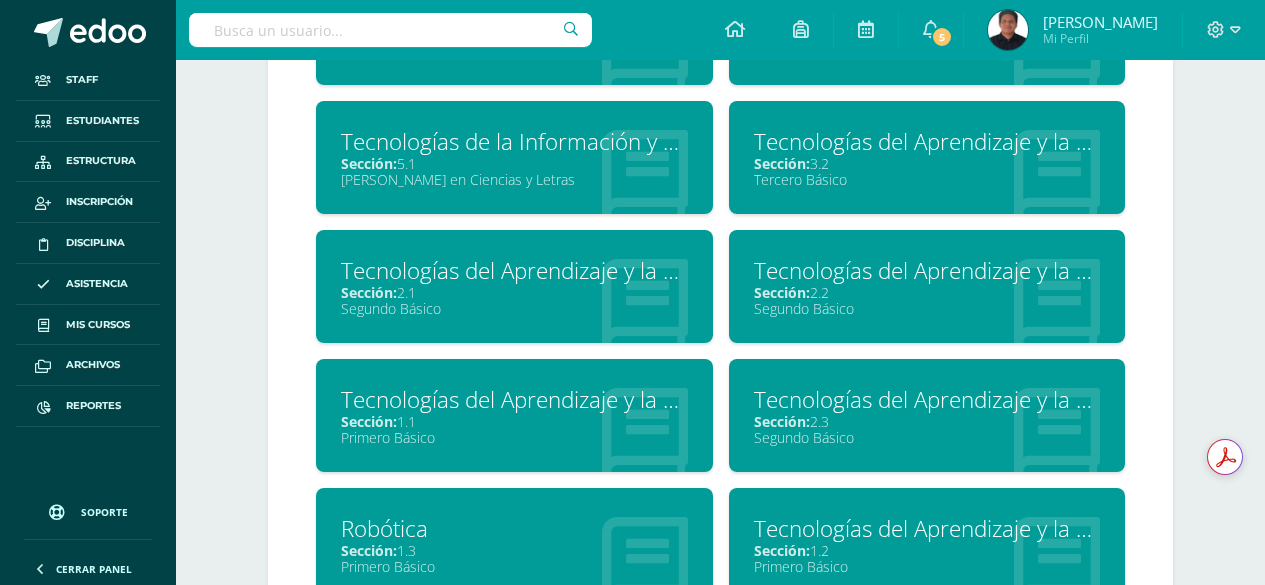 click on "Tecnologías del Aprendizaje y la Comunicación" at bounding box center [927, 270] 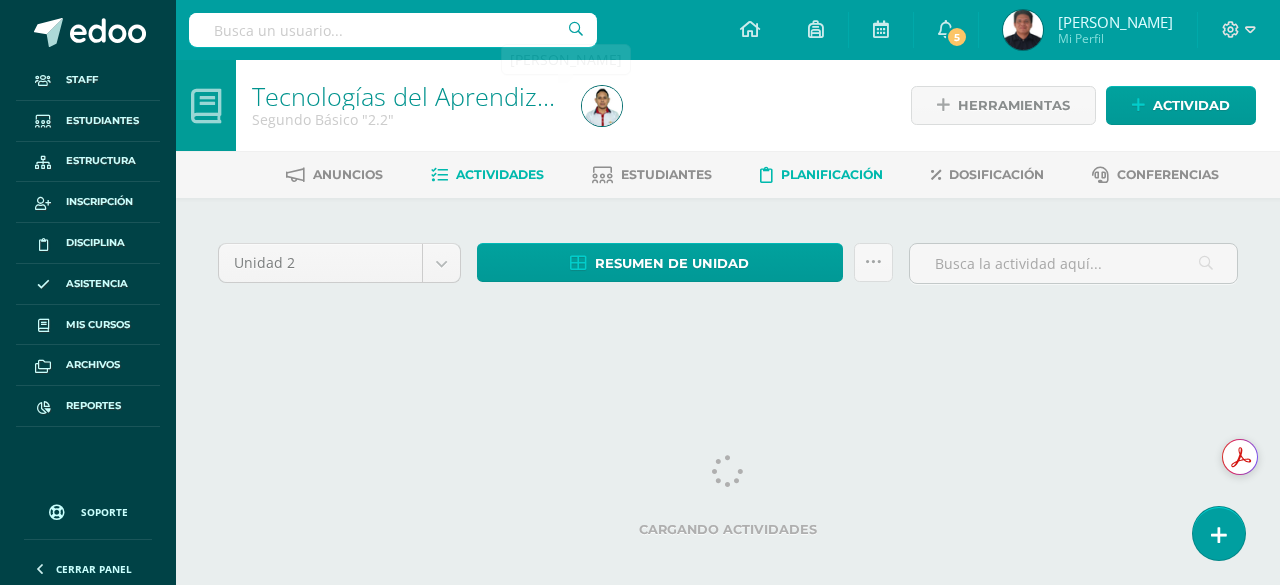 scroll, scrollTop: 0, scrollLeft: 0, axis: both 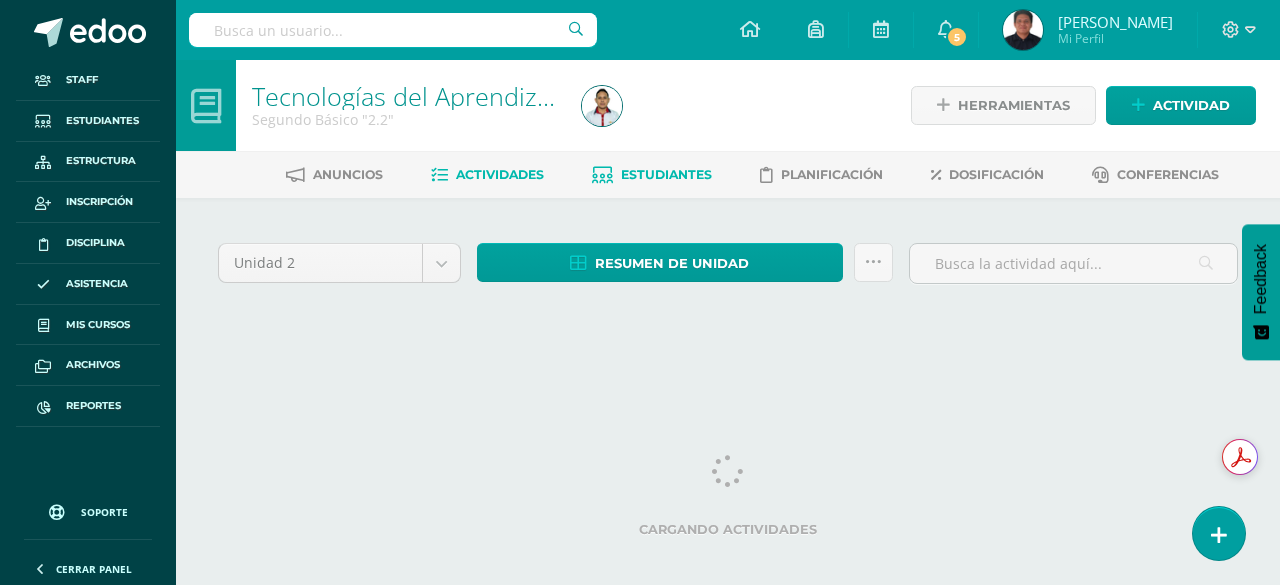 click on "Estudiantes" at bounding box center [666, 174] 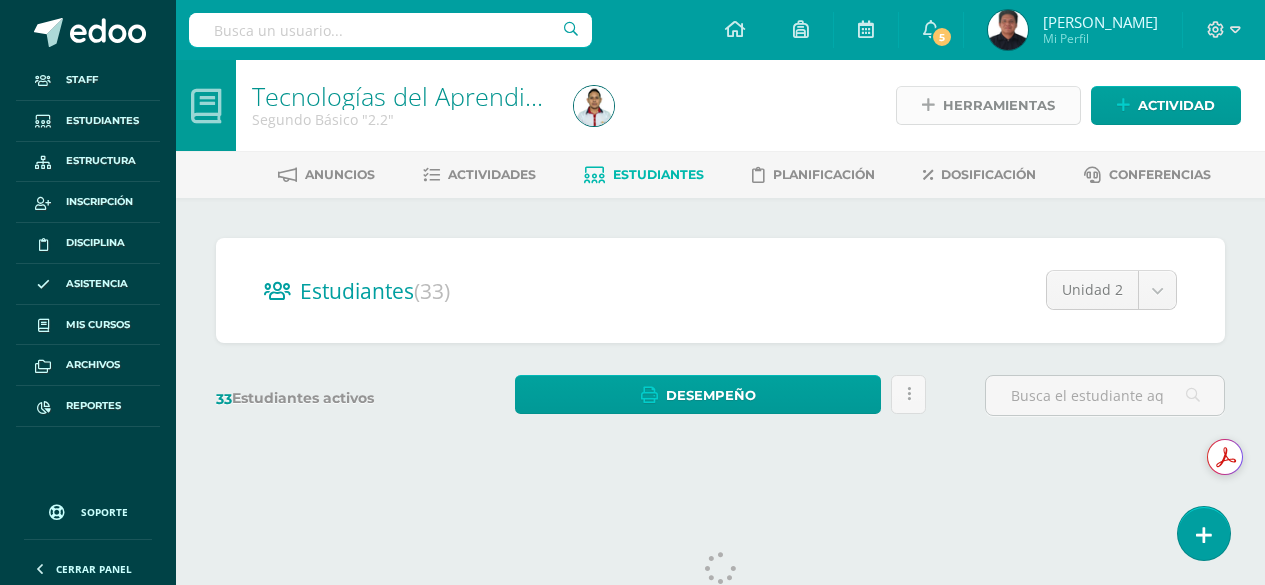 scroll, scrollTop: 0, scrollLeft: 0, axis: both 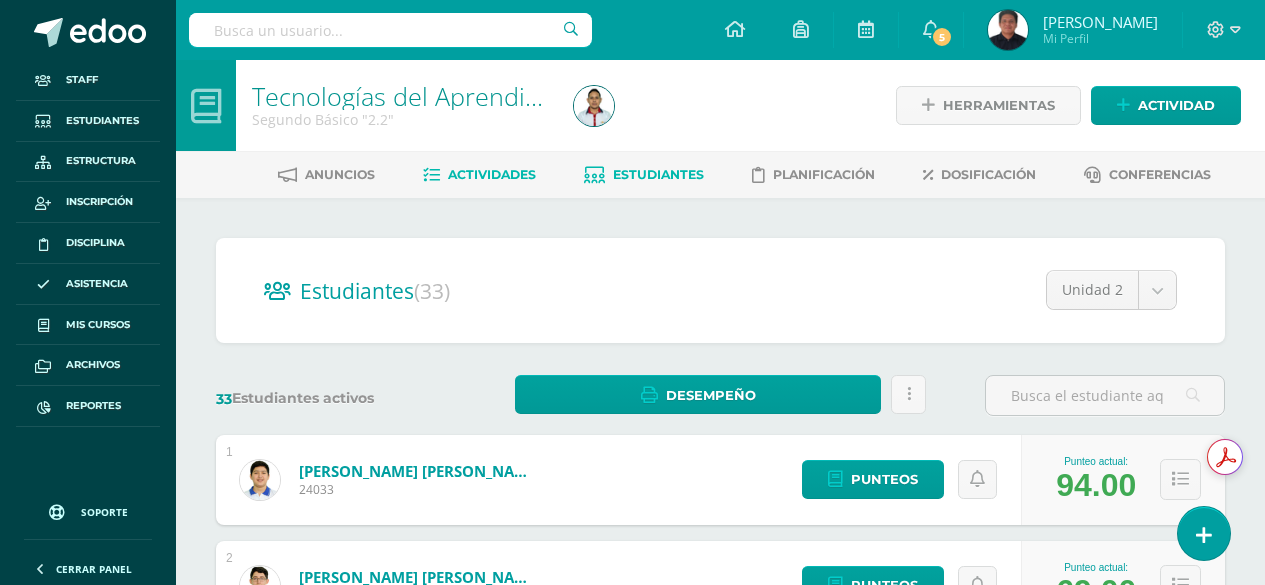 click on "Actividades" at bounding box center (492, 174) 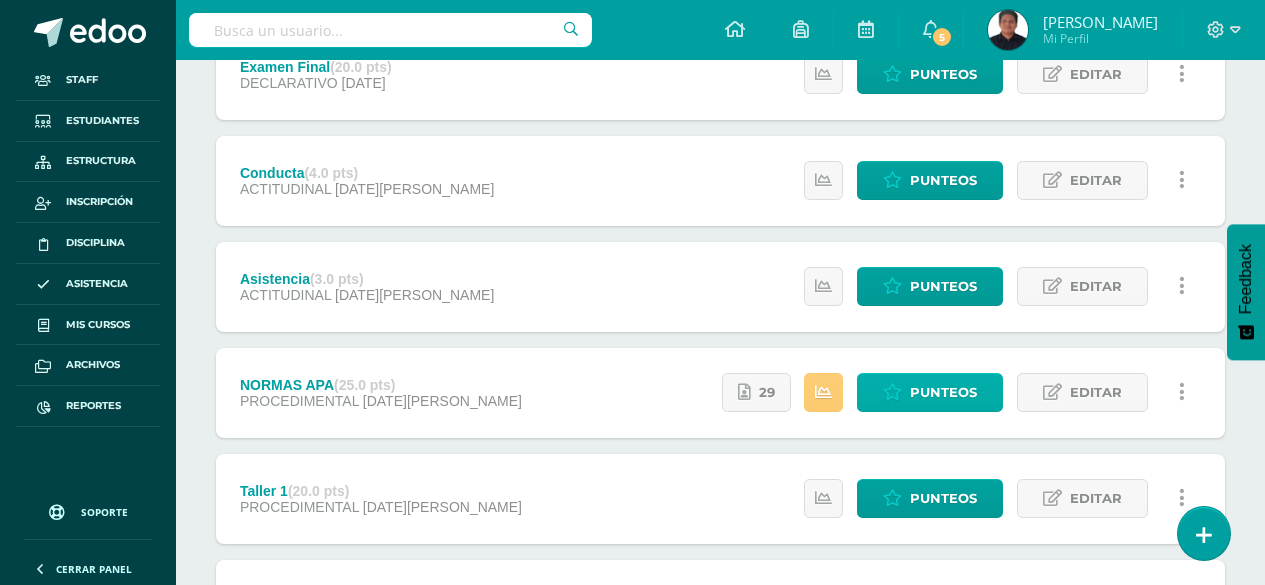 scroll, scrollTop: 300, scrollLeft: 0, axis: vertical 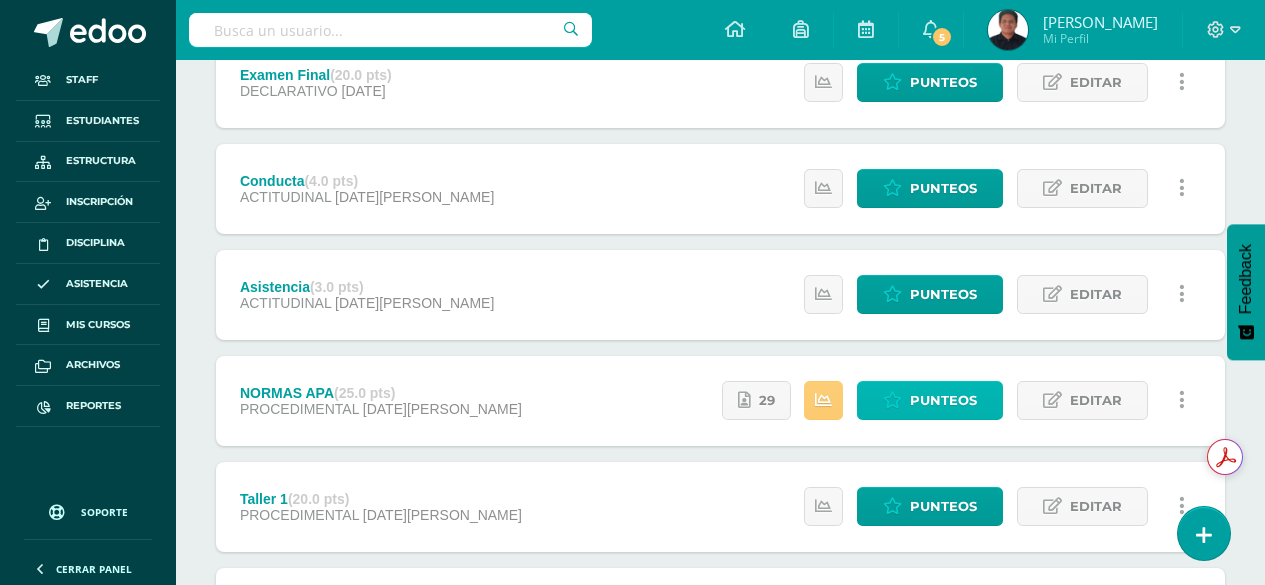 click on "Punteos" at bounding box center (943, 400) 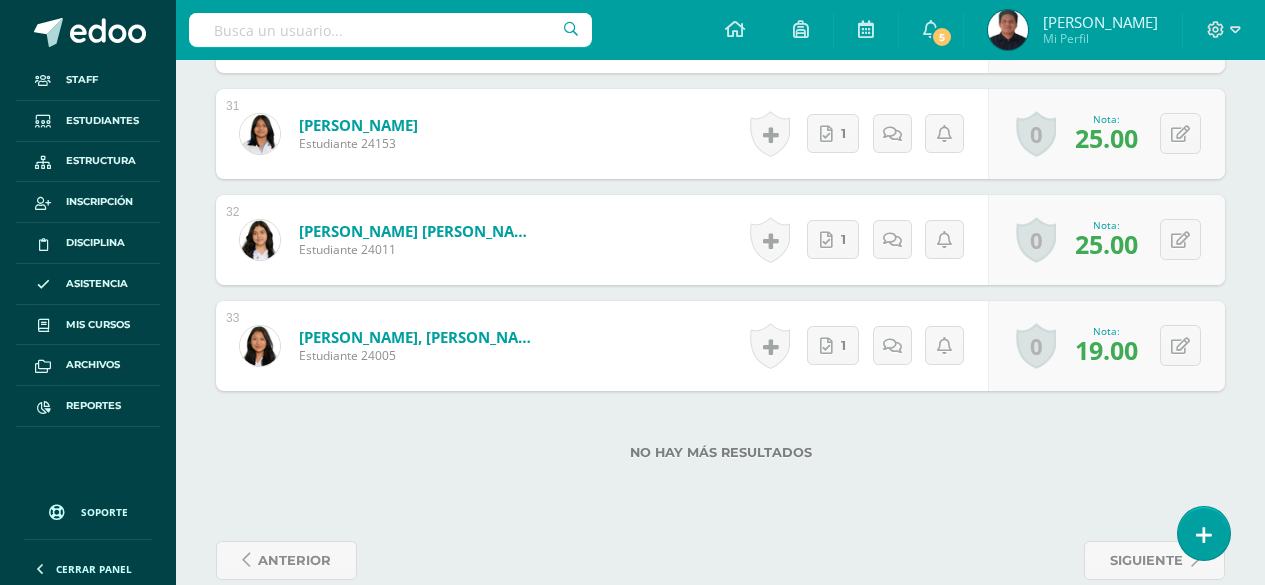 scroll, scrollTop: 4030, scrollLeft: 0, axis: vertical 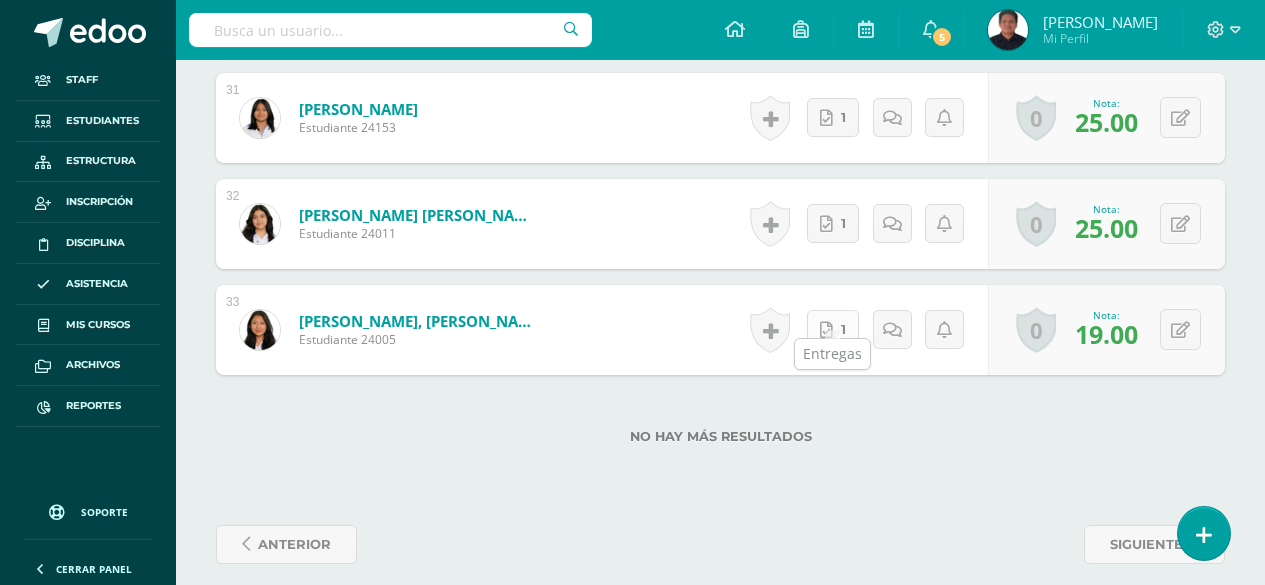 click on "1" at bounding box center (833, 329) 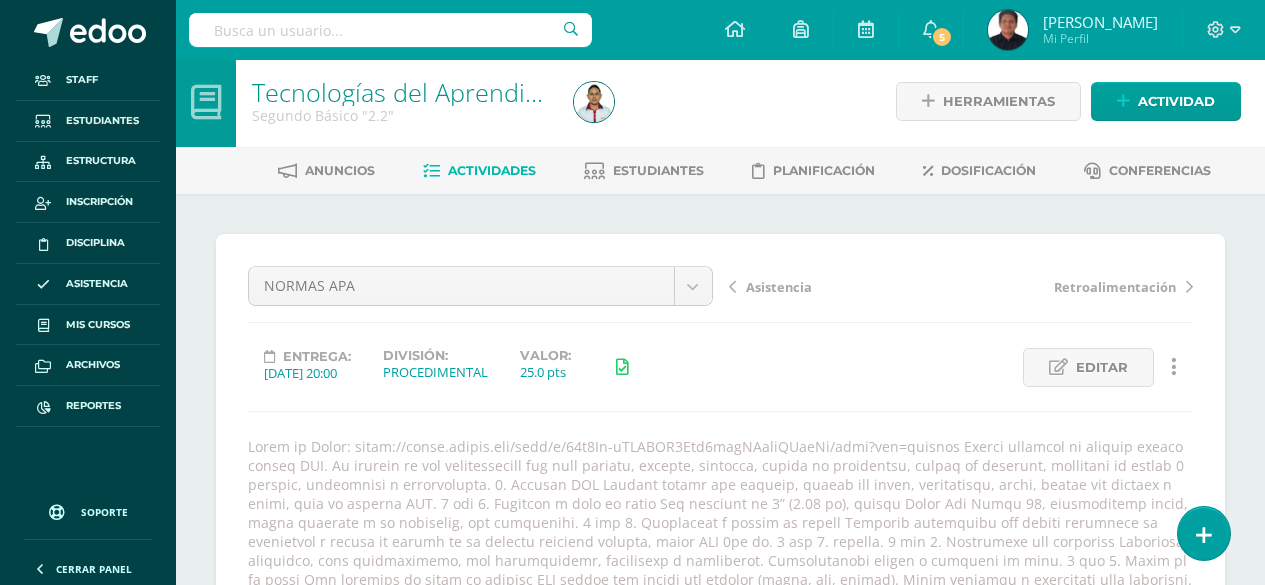 scroll, scrollTop: 0, scrollLeft: 0, axis: both 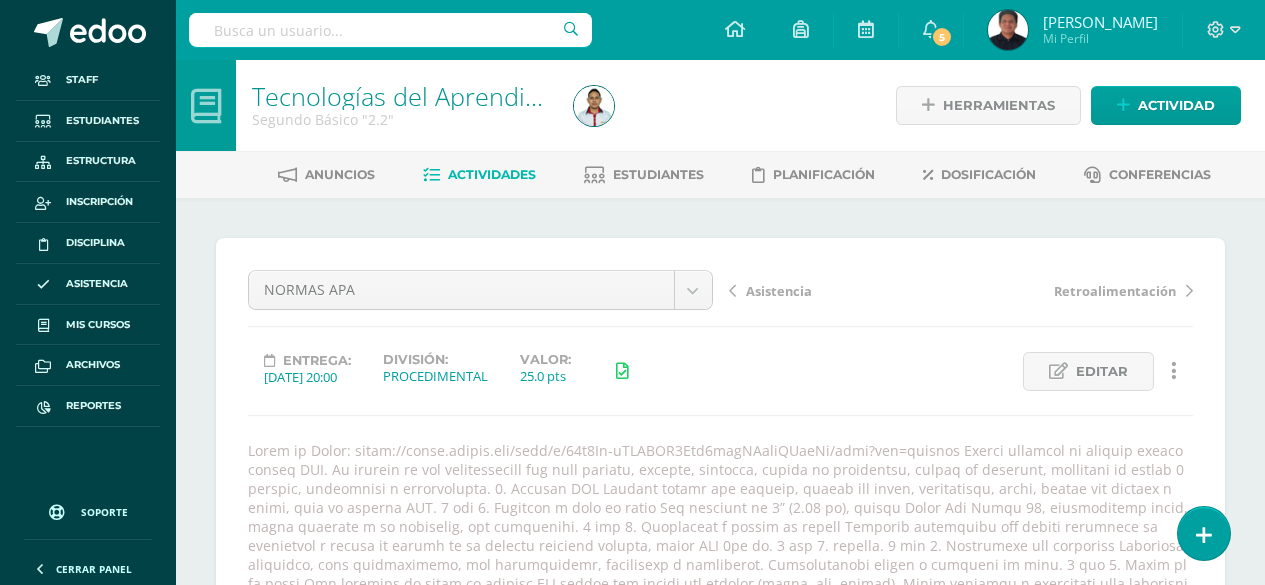 click on "Actividades" at bounding box center (492, 174) 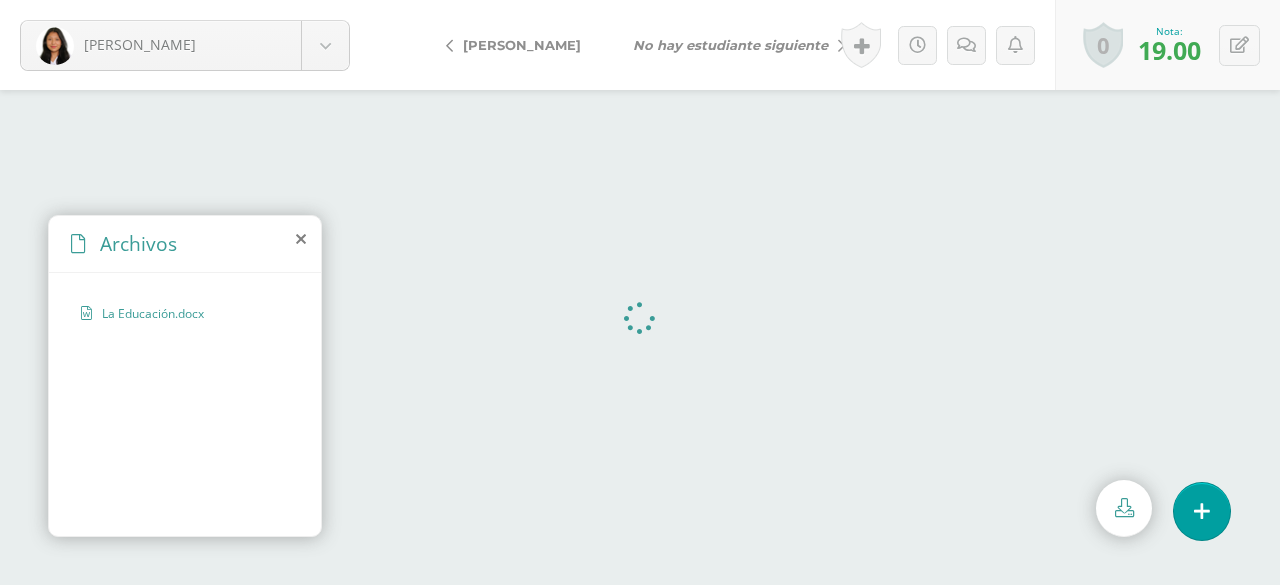scroll, scrollTop: 0, scrollLeft: 0, axis: both 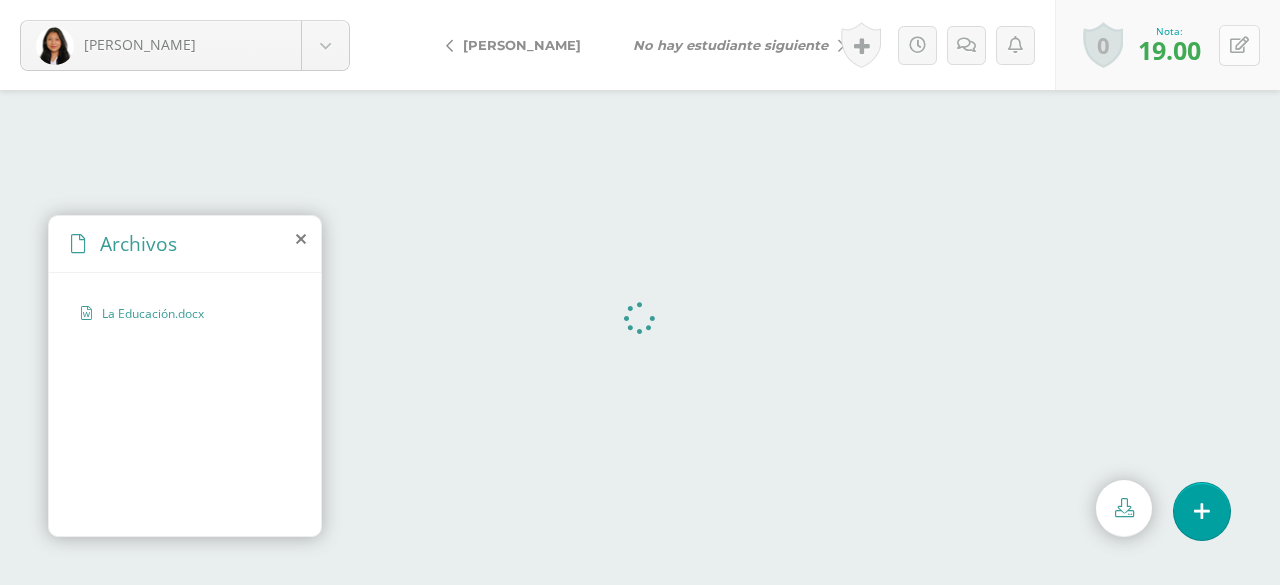 click at bounding box center (1239, 45) 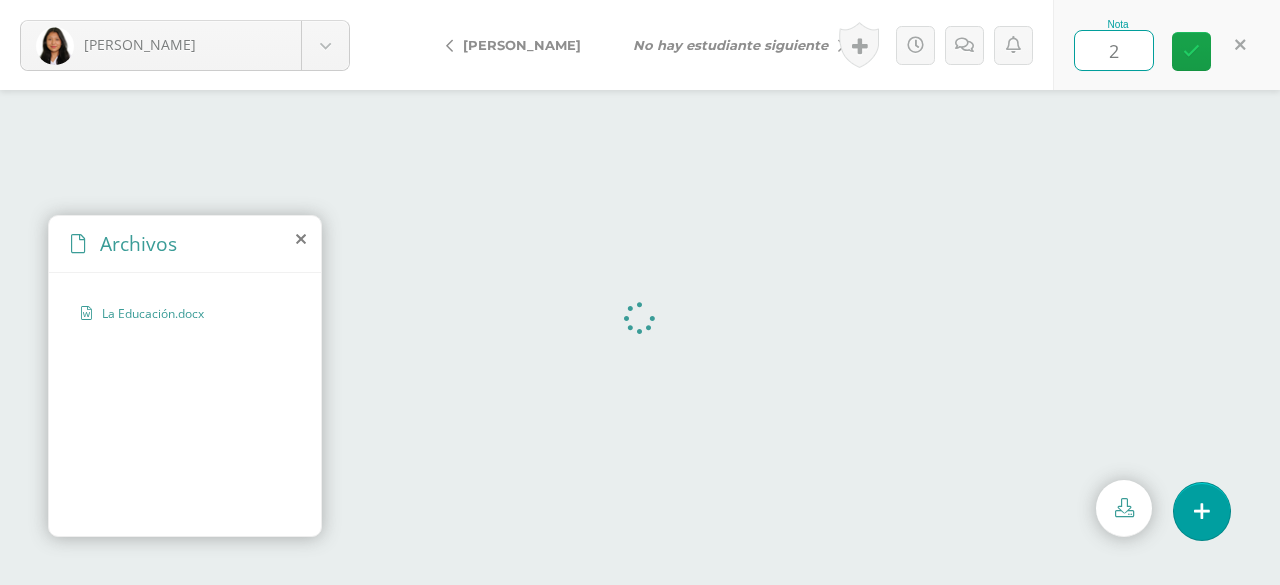 type on "22" 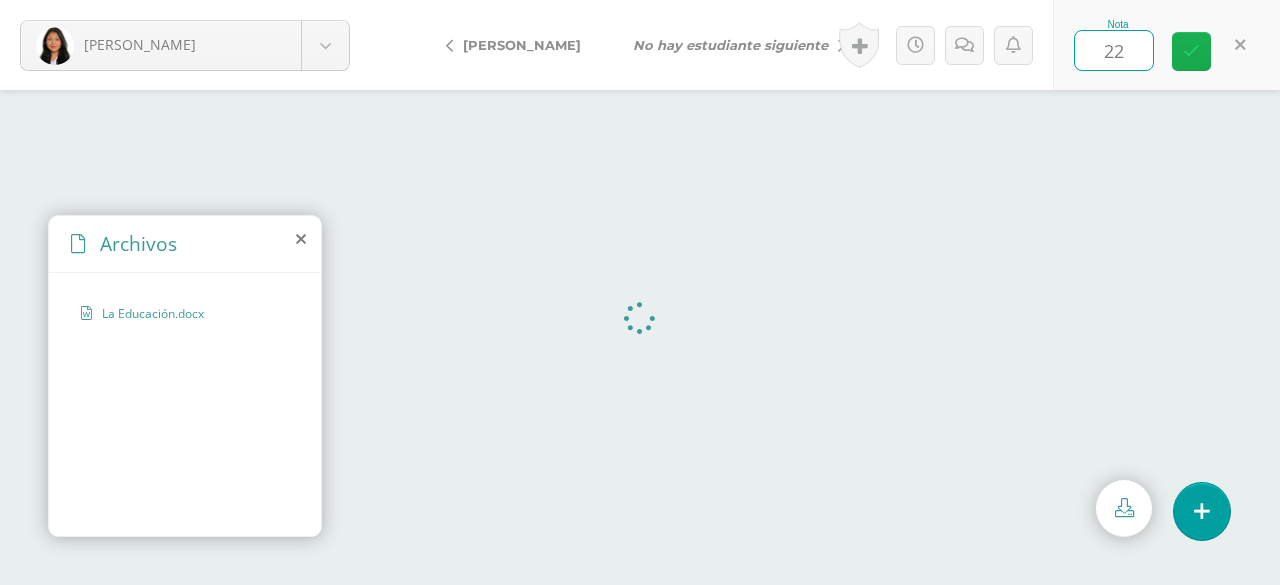 click at bounding box center (1191, 51) 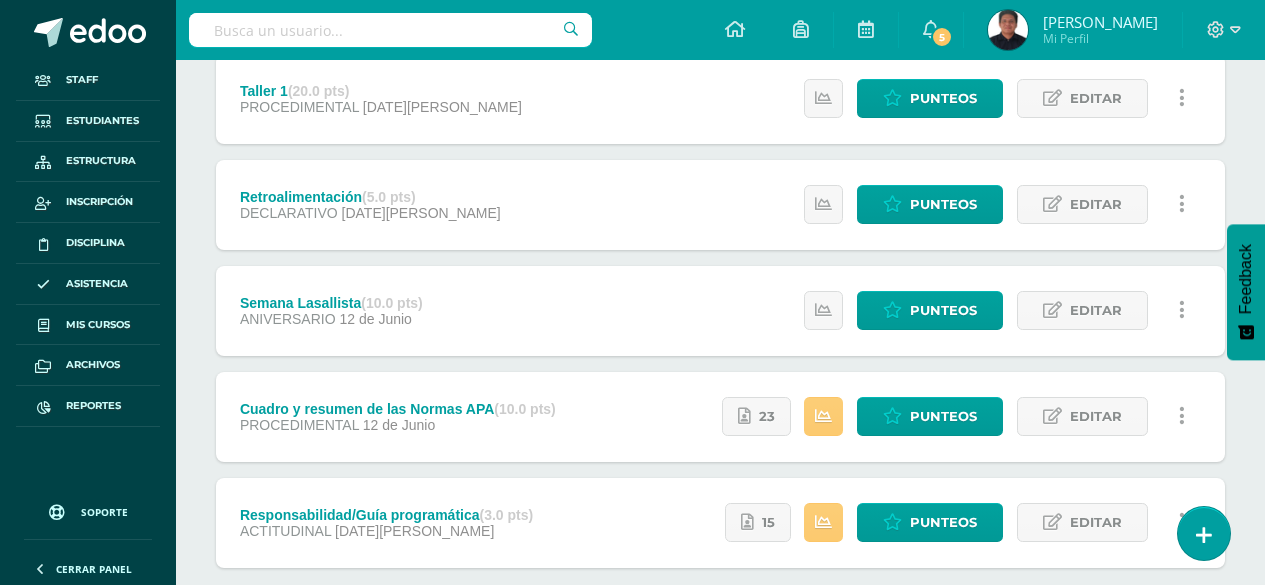 scroll, scrollTop: 600, scrollLeft: 0, axis: vertical 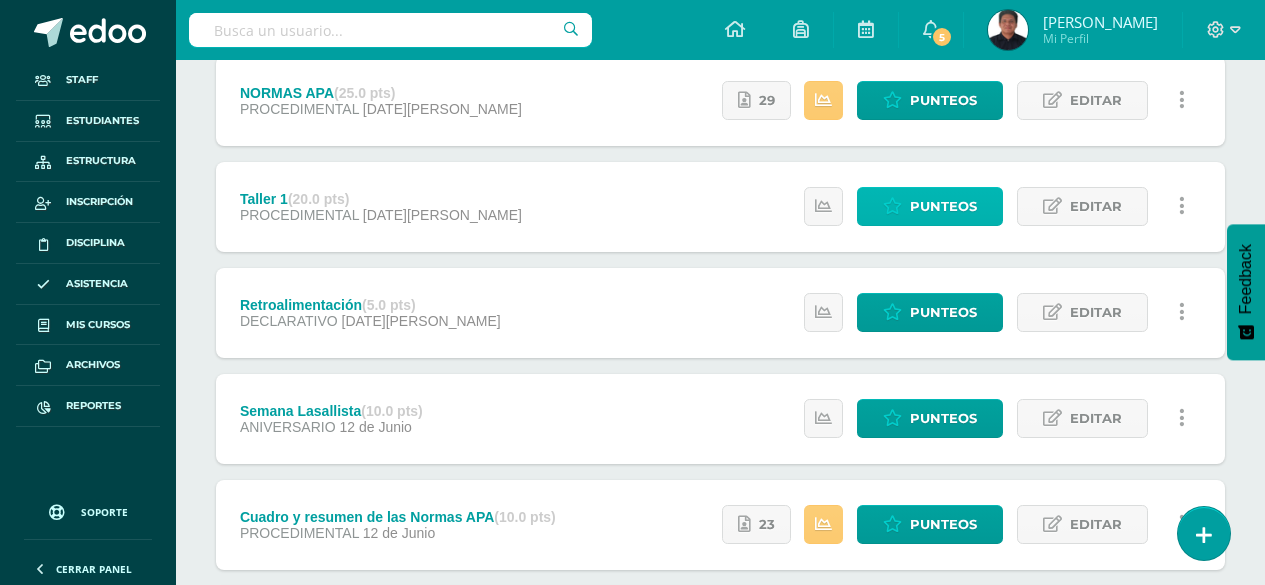 click on "Punteos" at bounding box center [943, 206] 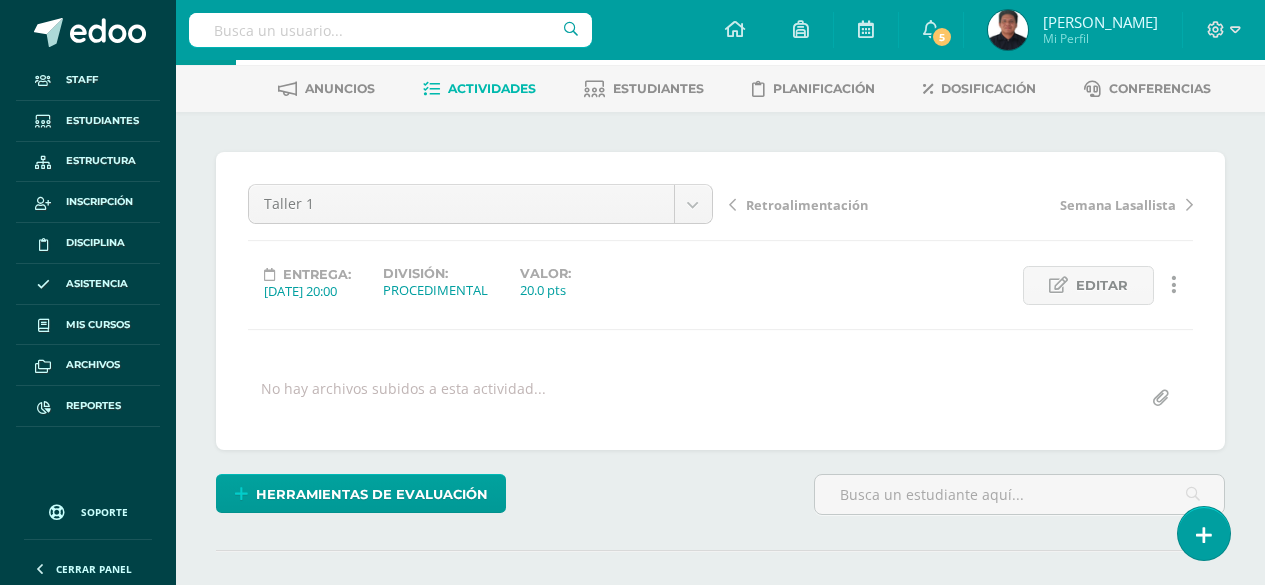 scroll, scrollTop: 0, scrollLeft: 0, axis: both 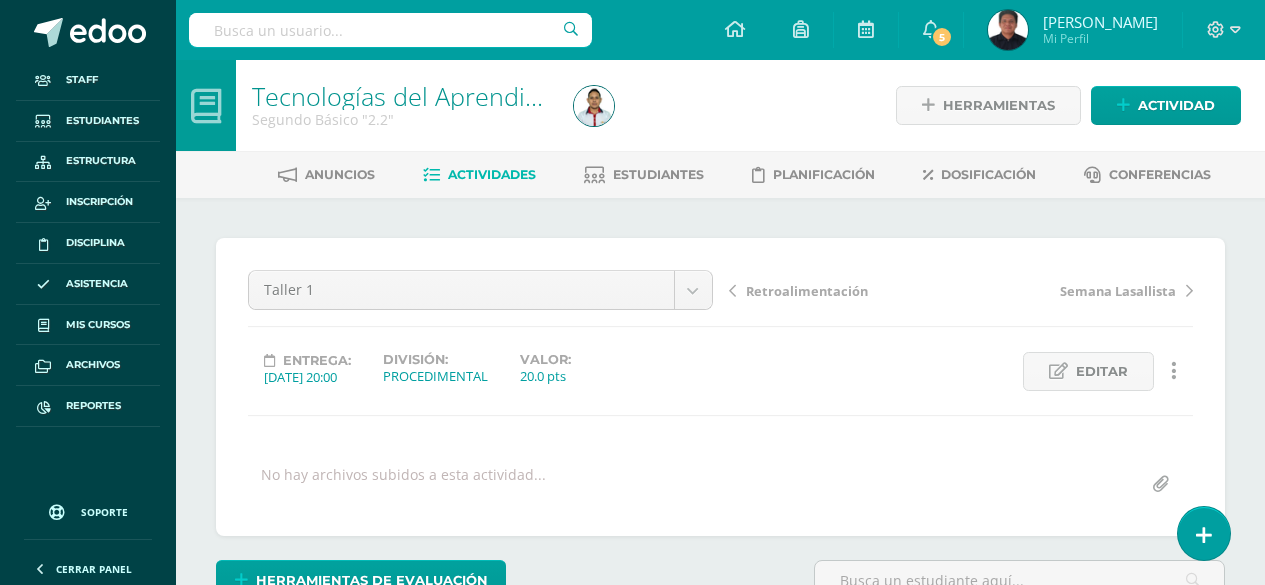 click on "Actividades" at bounding box center [492, 174] 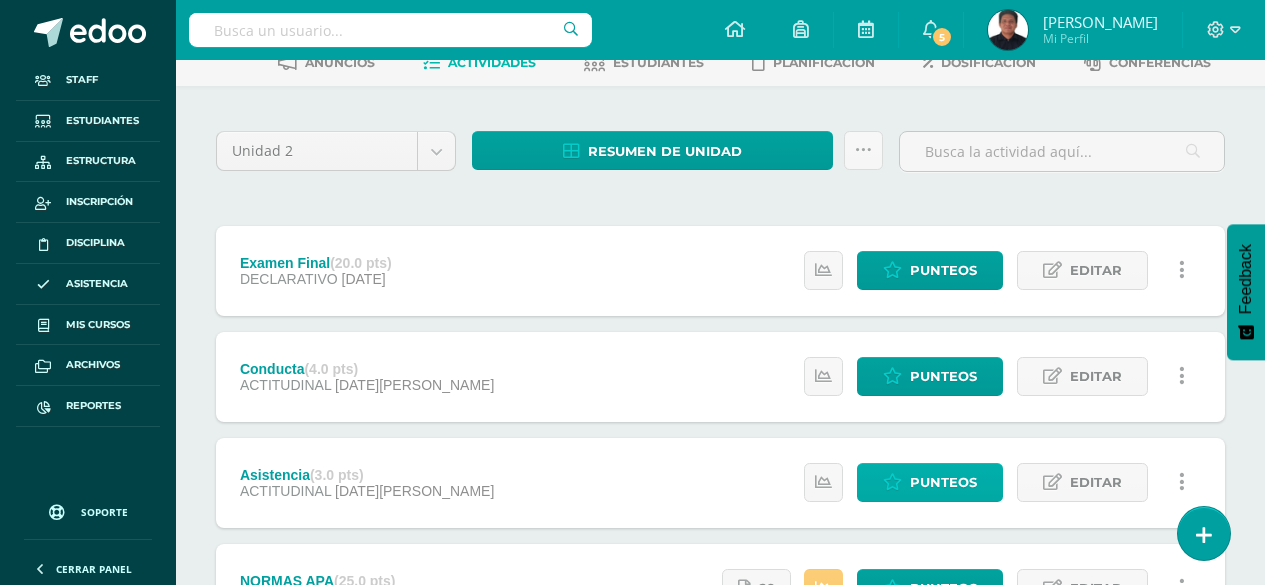 scroll, scrollTop: 100, scrollLeft: 0, axis: vertical 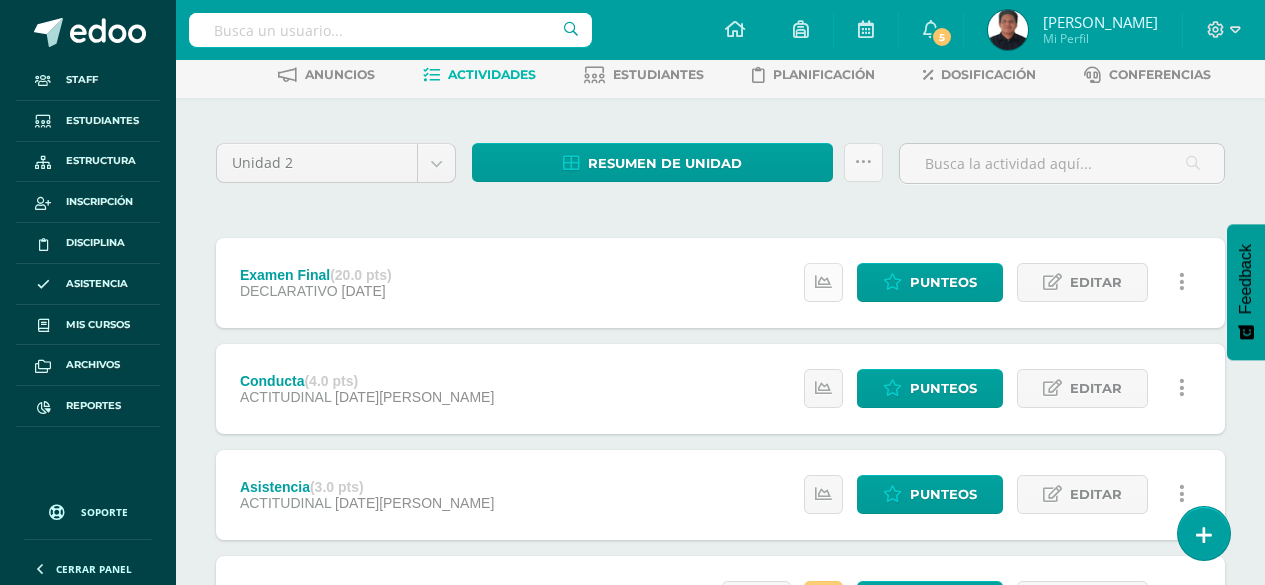 click at bounding box center (823, 282) 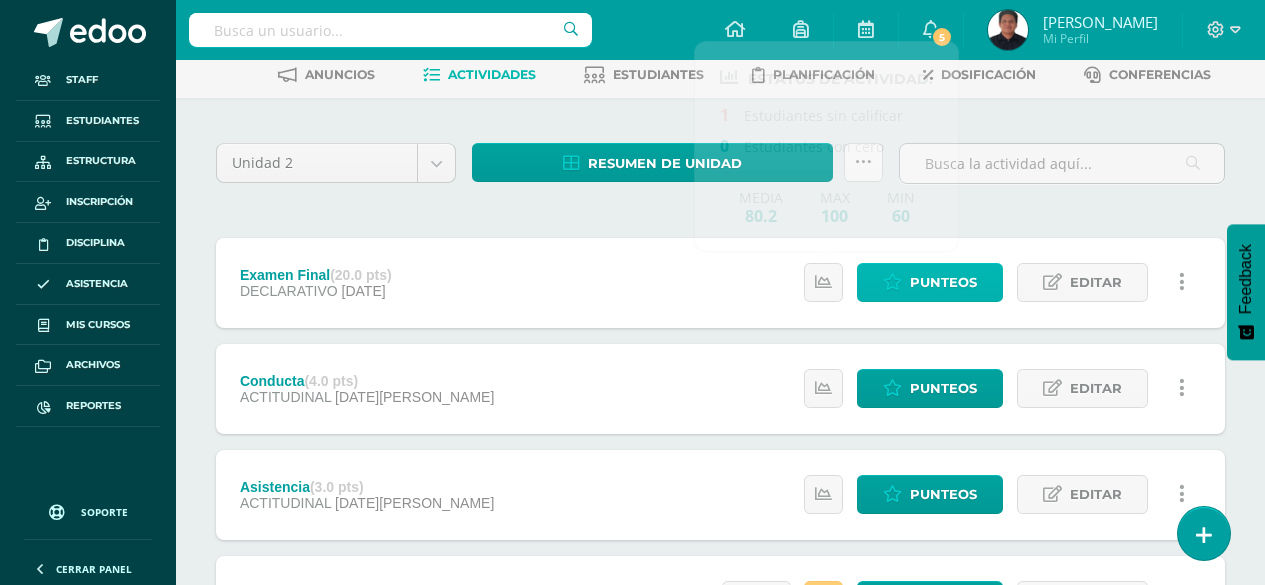 click on "Punteos" at bounding box center (943, 282) 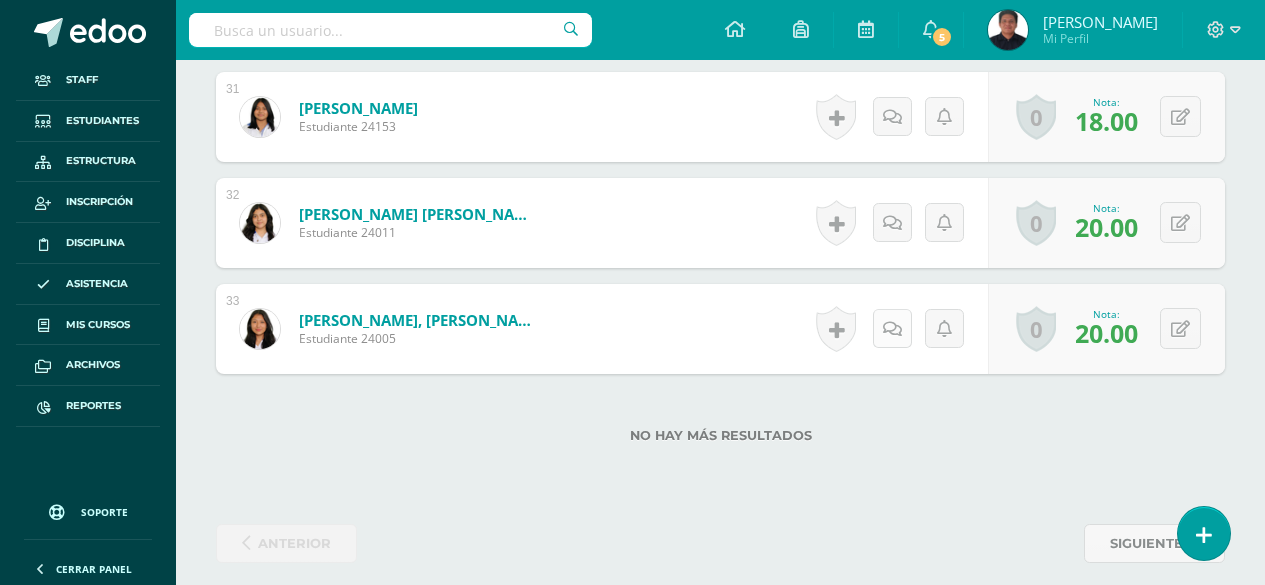 scroll, scrollTop: 3821, scrollLeft: 0, axis: vertical 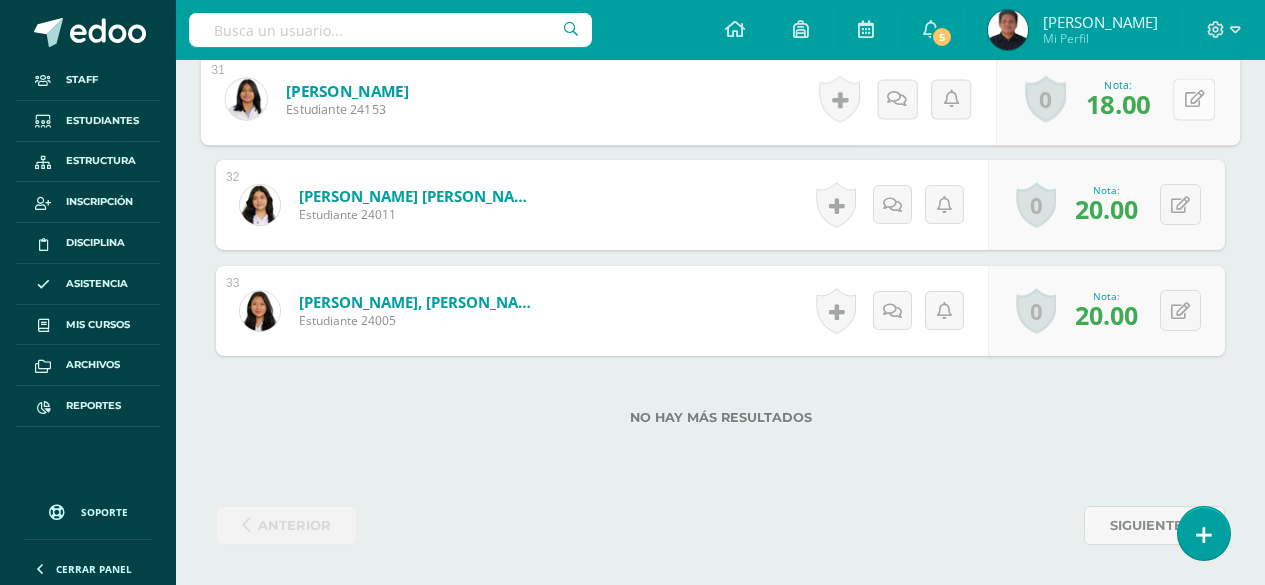click at bounding box center [1194, 99] 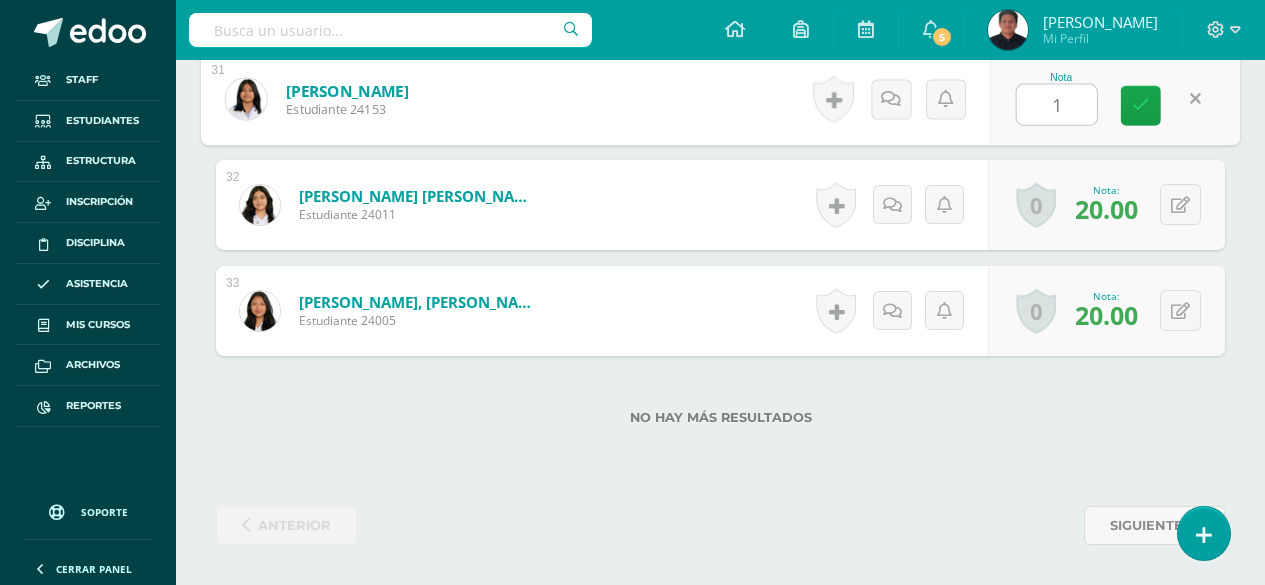 type on "19" 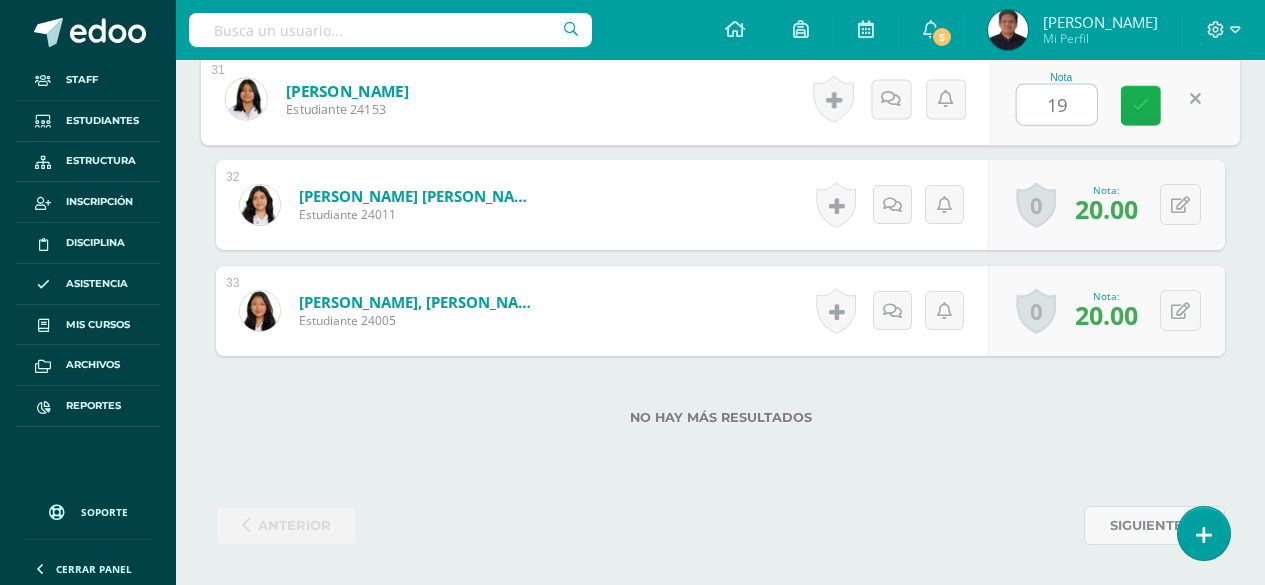 click at bounding box center (1141, 106) 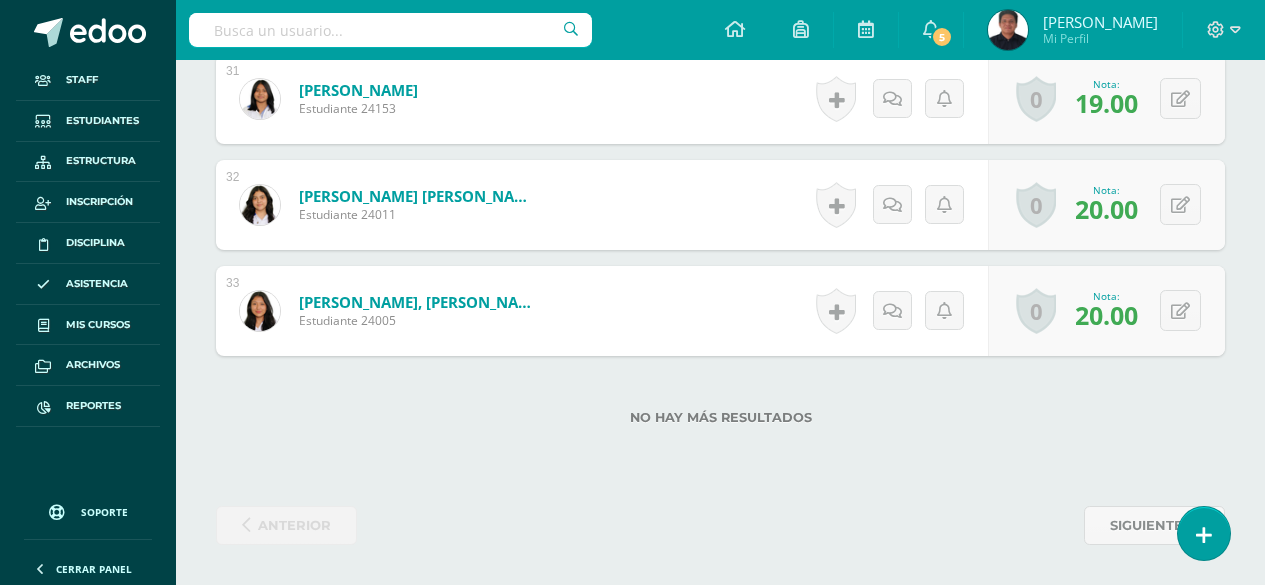 click at bounding box center [390, 30] 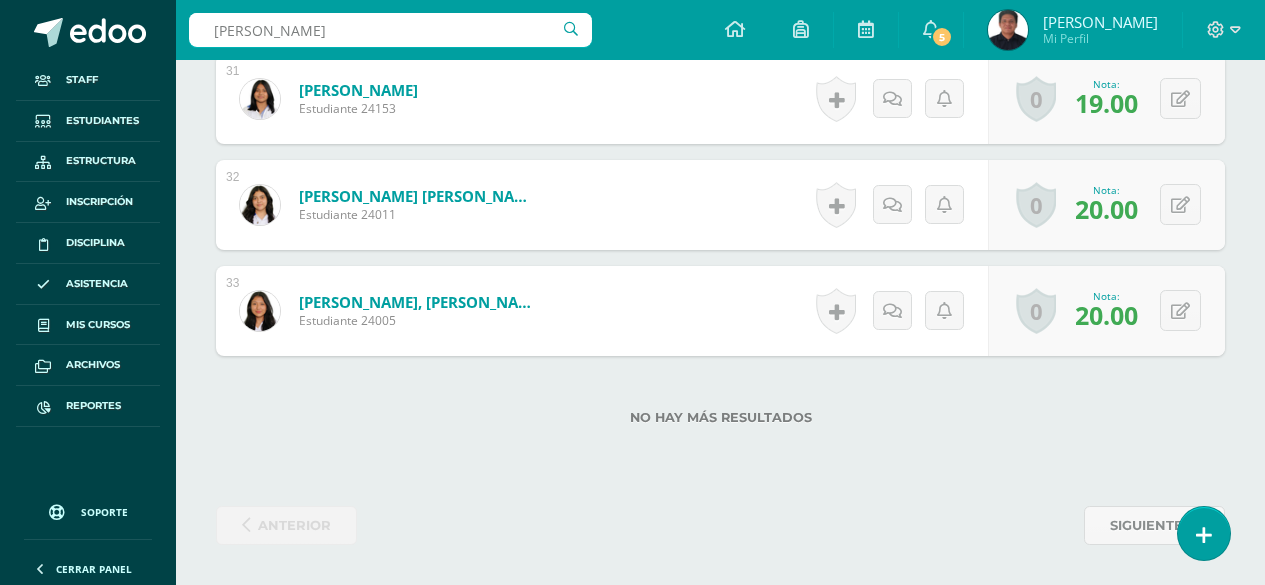 type on "Baldemar" 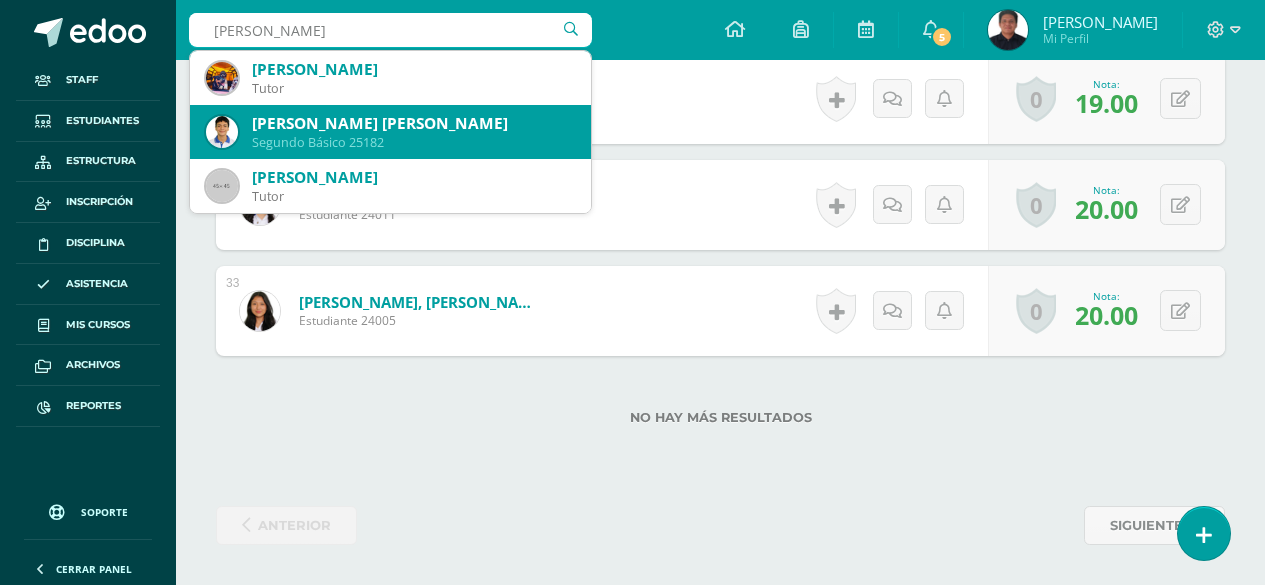click on "Aldrin Baldemar Arturo Galván Calderón" at bounding box center (413, 123) 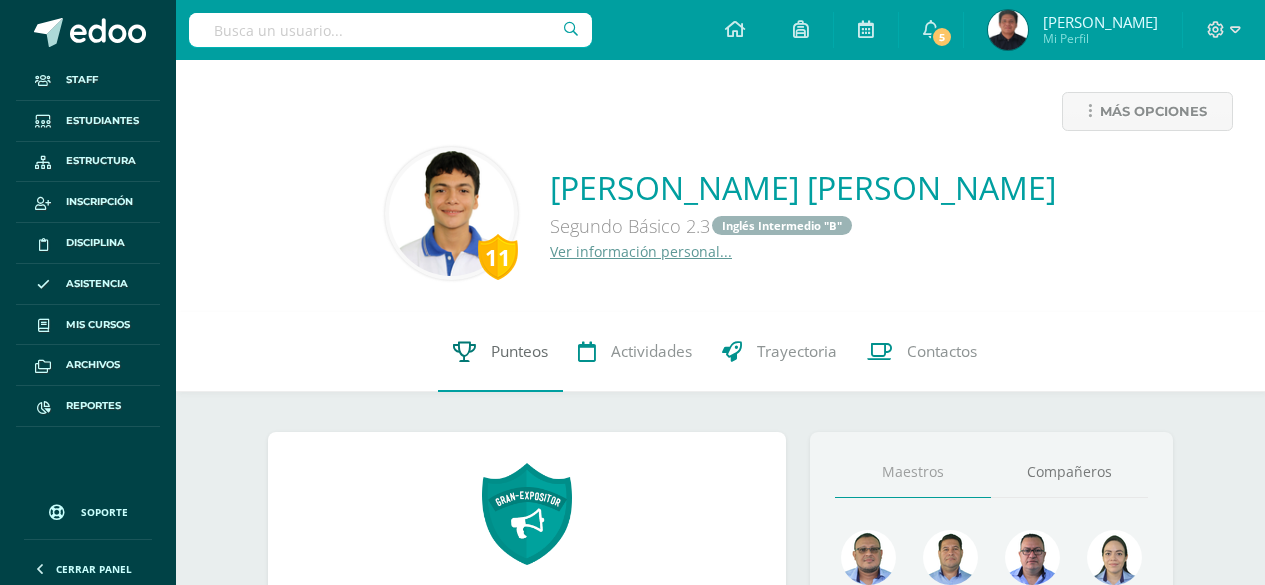 scroll, scrollTop: 0, scrollLeft: 0, axis: both 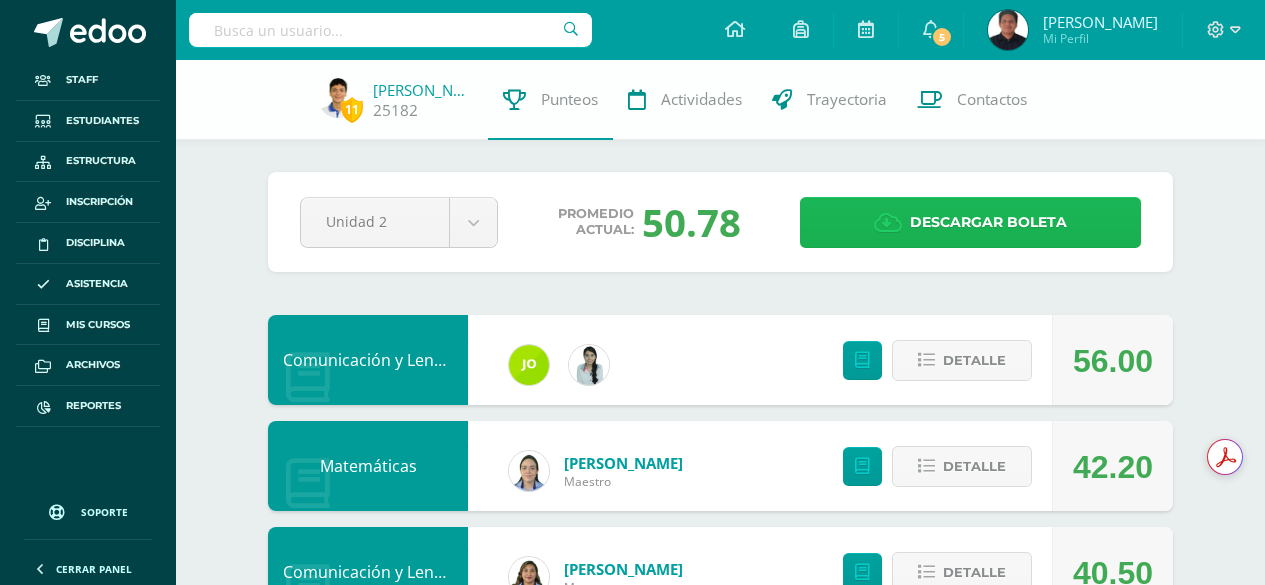 click on "Descargar boleta" at bounding box center (988, 222) 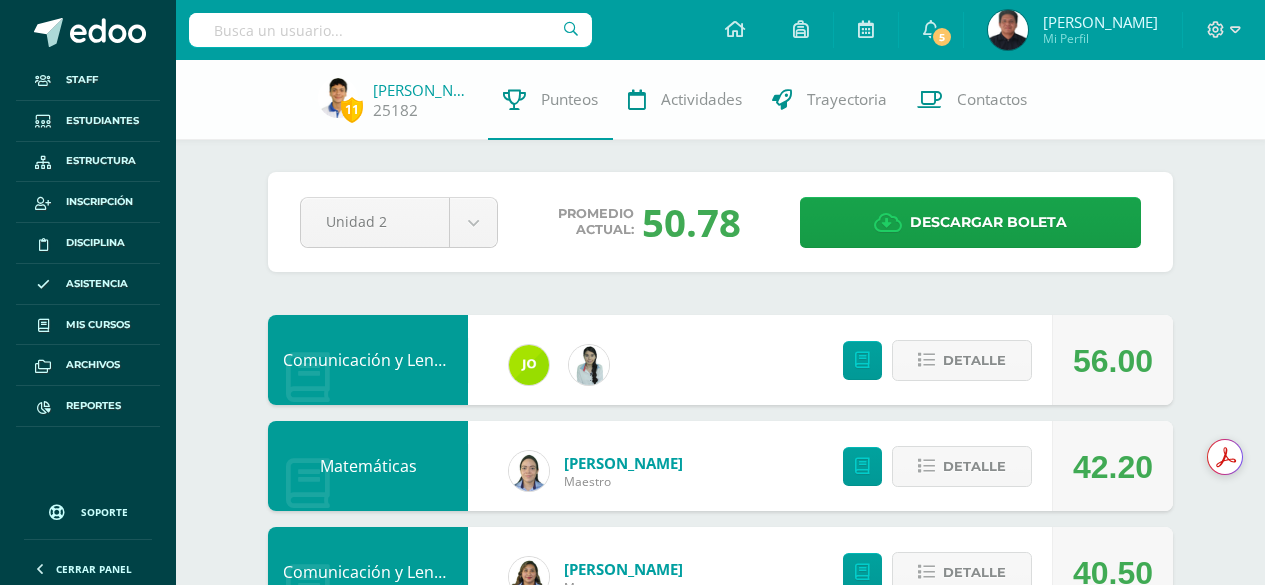 click at bounding box center (390, 30) 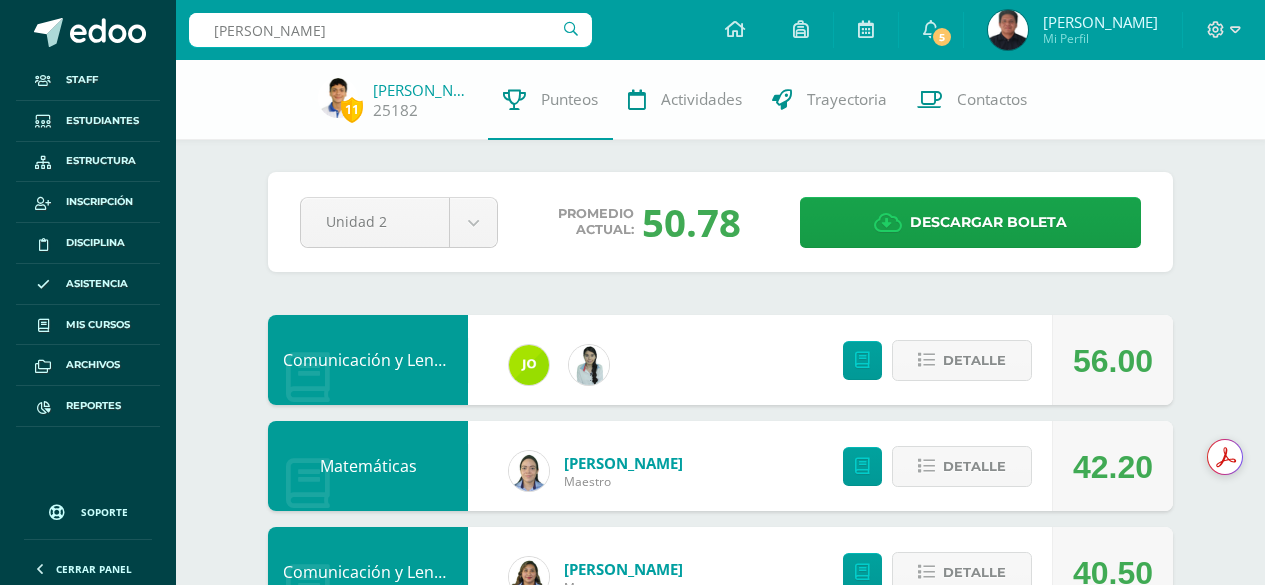 type on "[PERSON_NAME]" 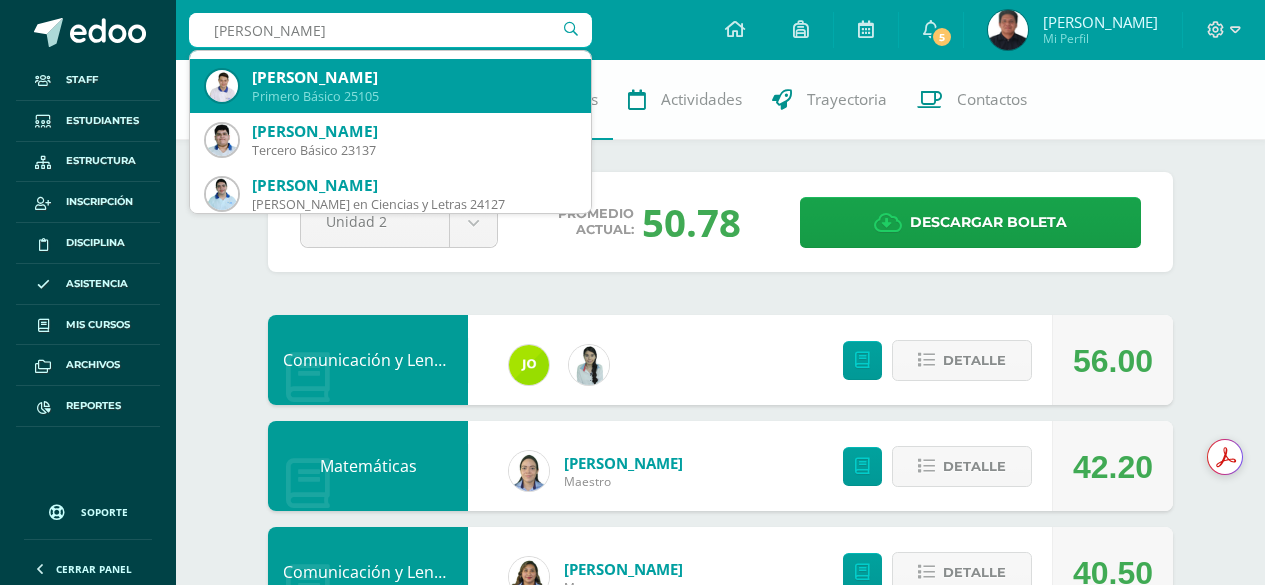 scroll, scrollTop: 200, scrollLeft: 0, axis: vertical 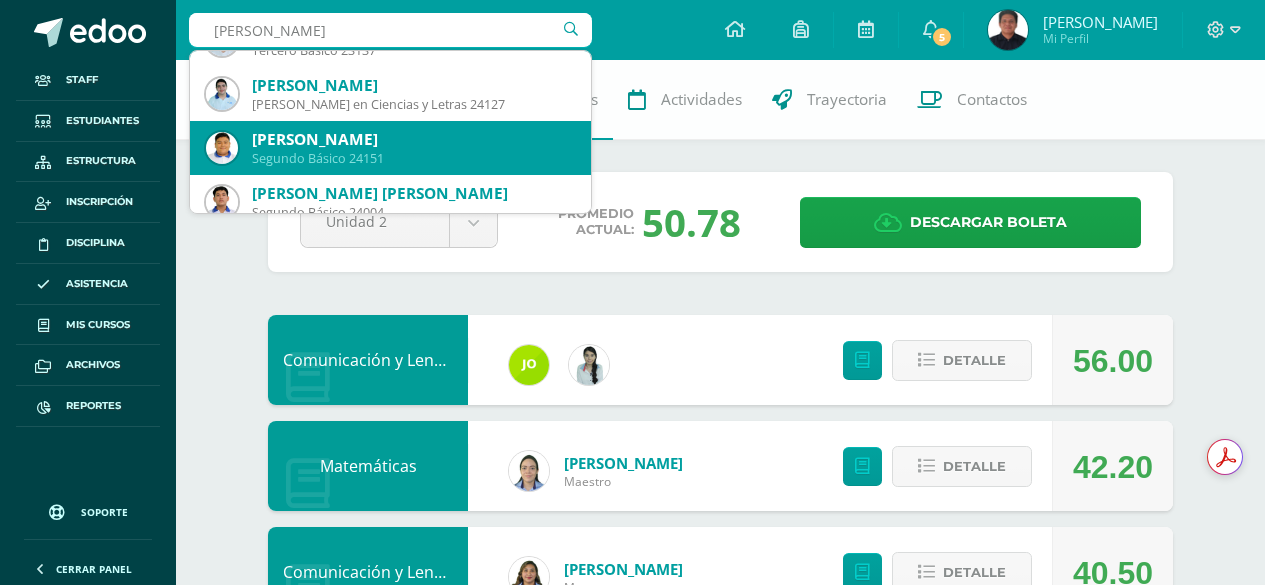 click on "[PERSON_NAME]" at bounding box center (413, 139) 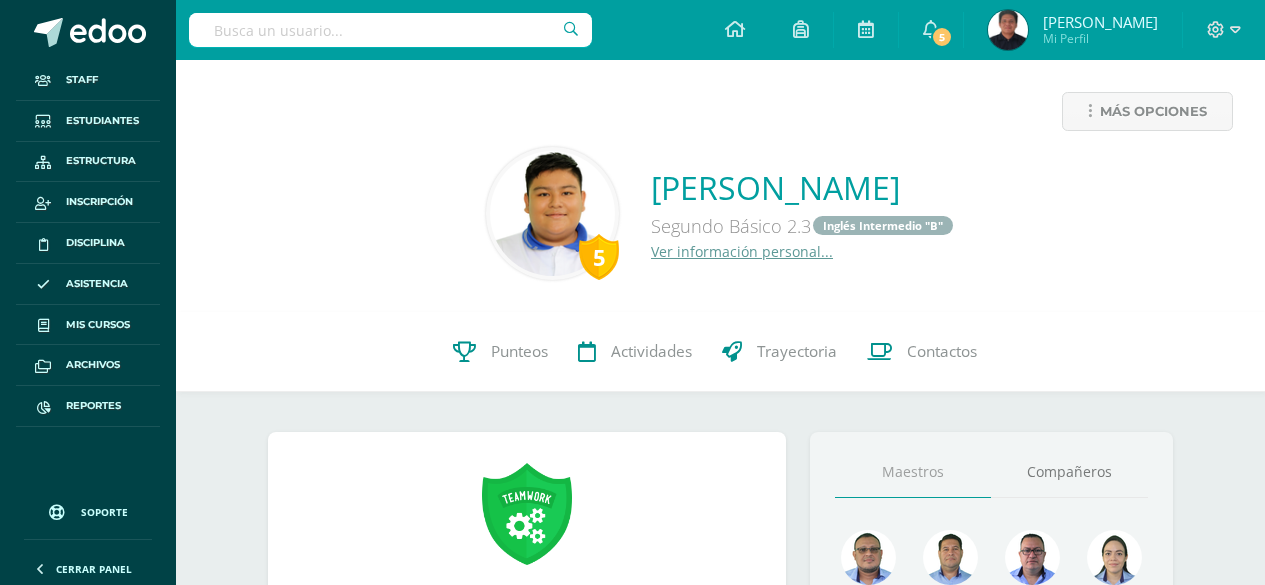 scroll, scrollTop: 0, scrollLeft: 0, axis: both 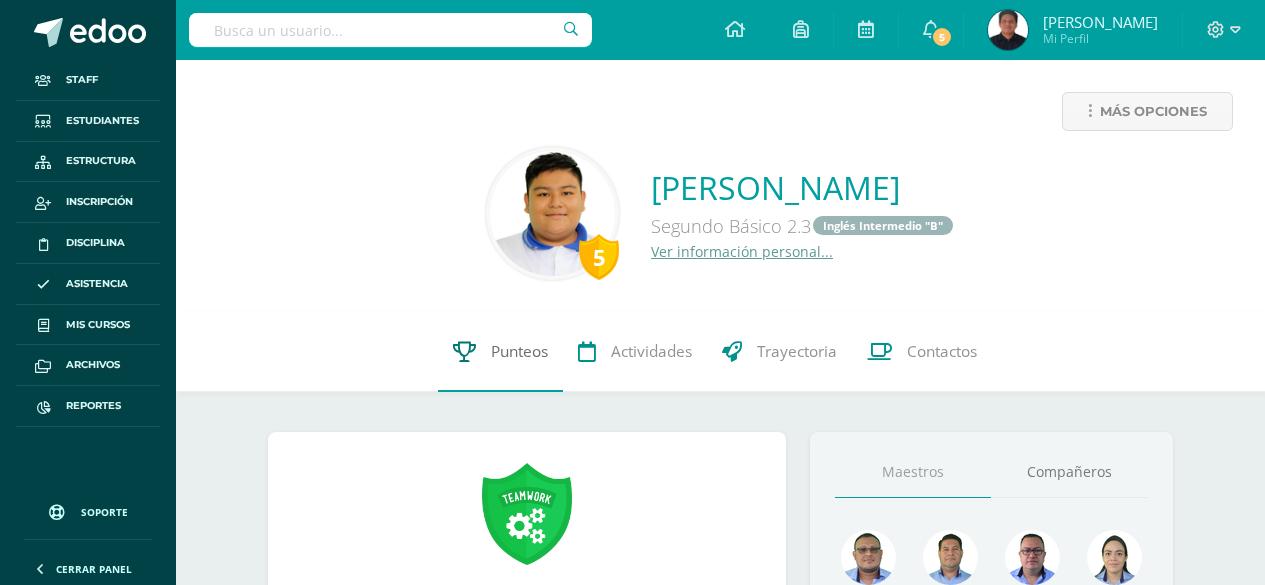 click on "Punteos" at bounding box center [500, 352] 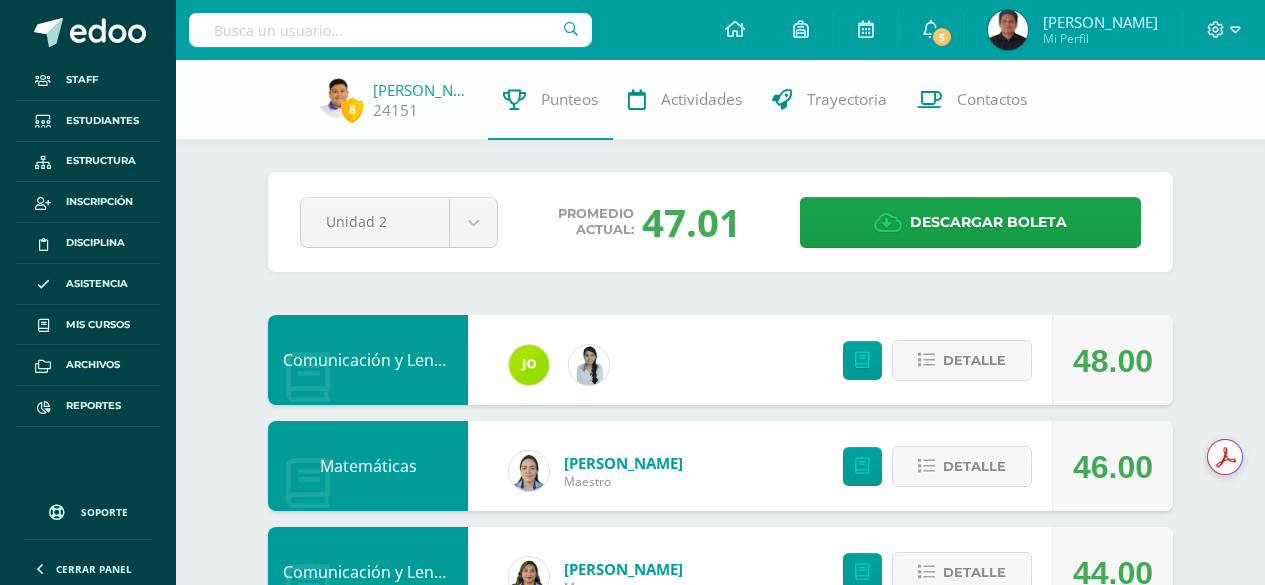scroll, scrollTop: 0, scrollLeft: 0, axis: both 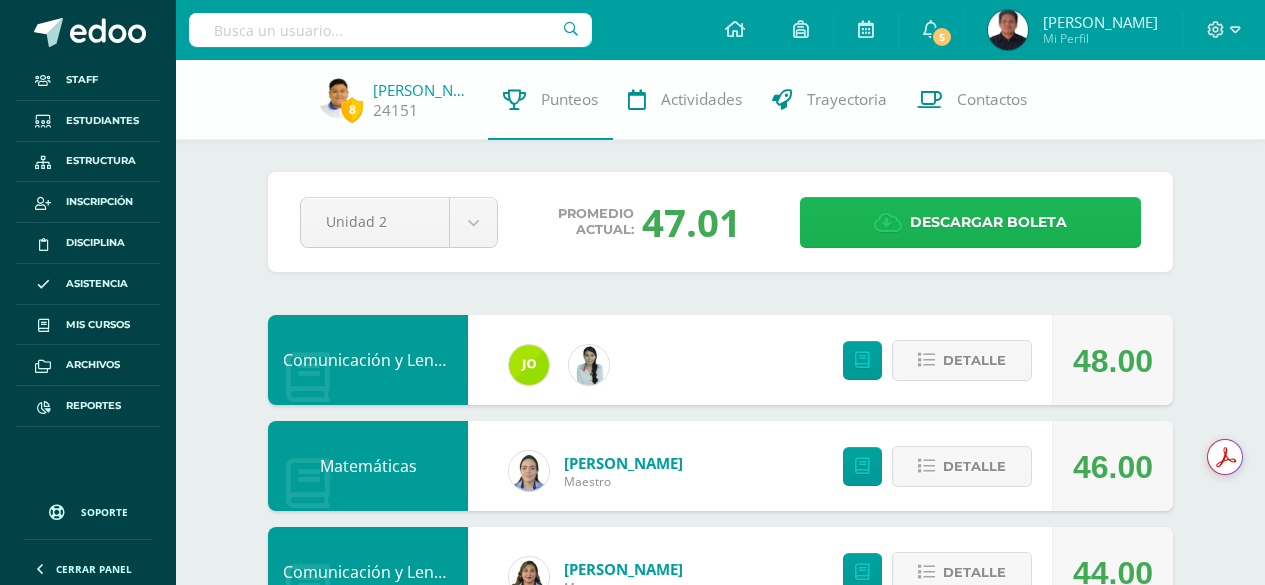 click at bounding box center [888, 223] 